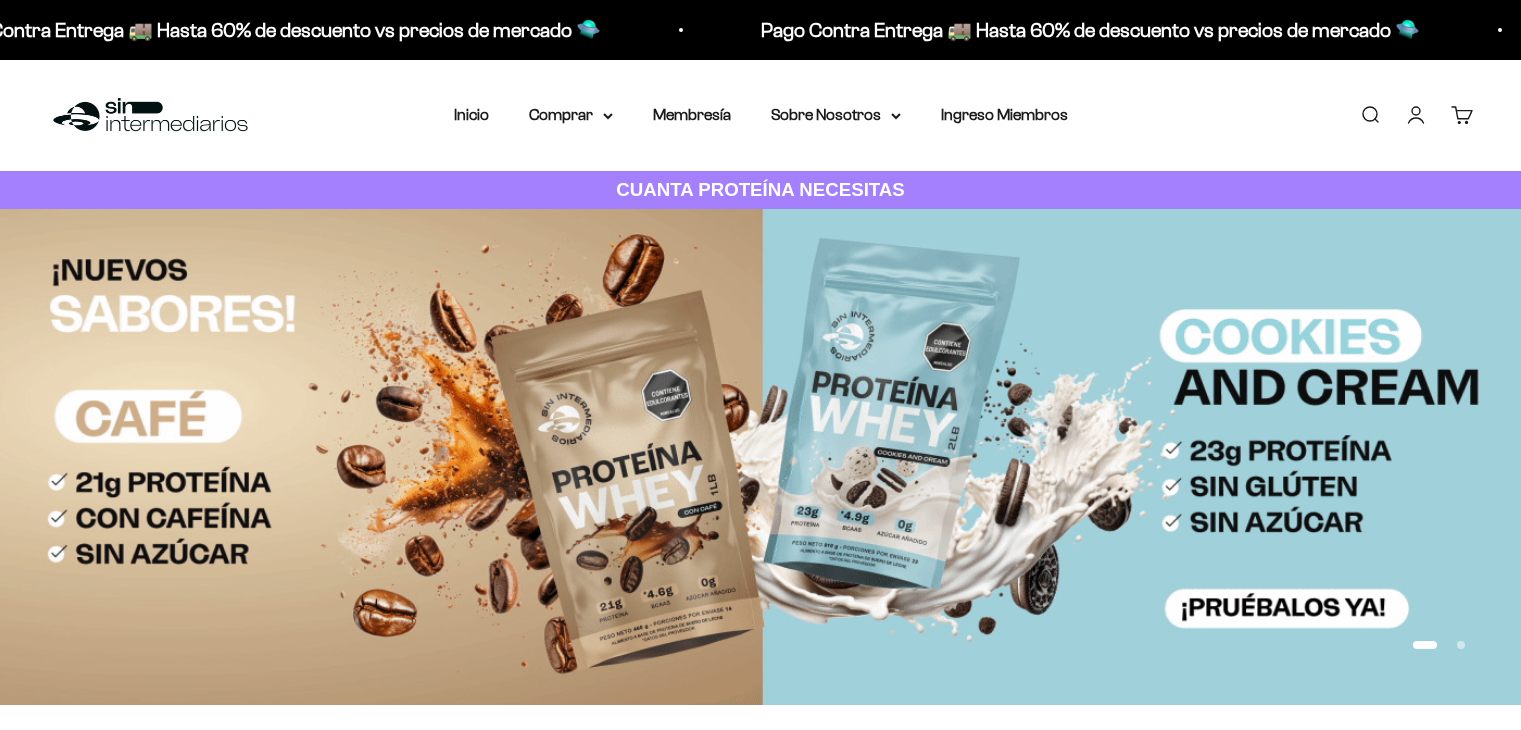 scroll, scrollTop: 0, scrollLeft: 0, axis: both 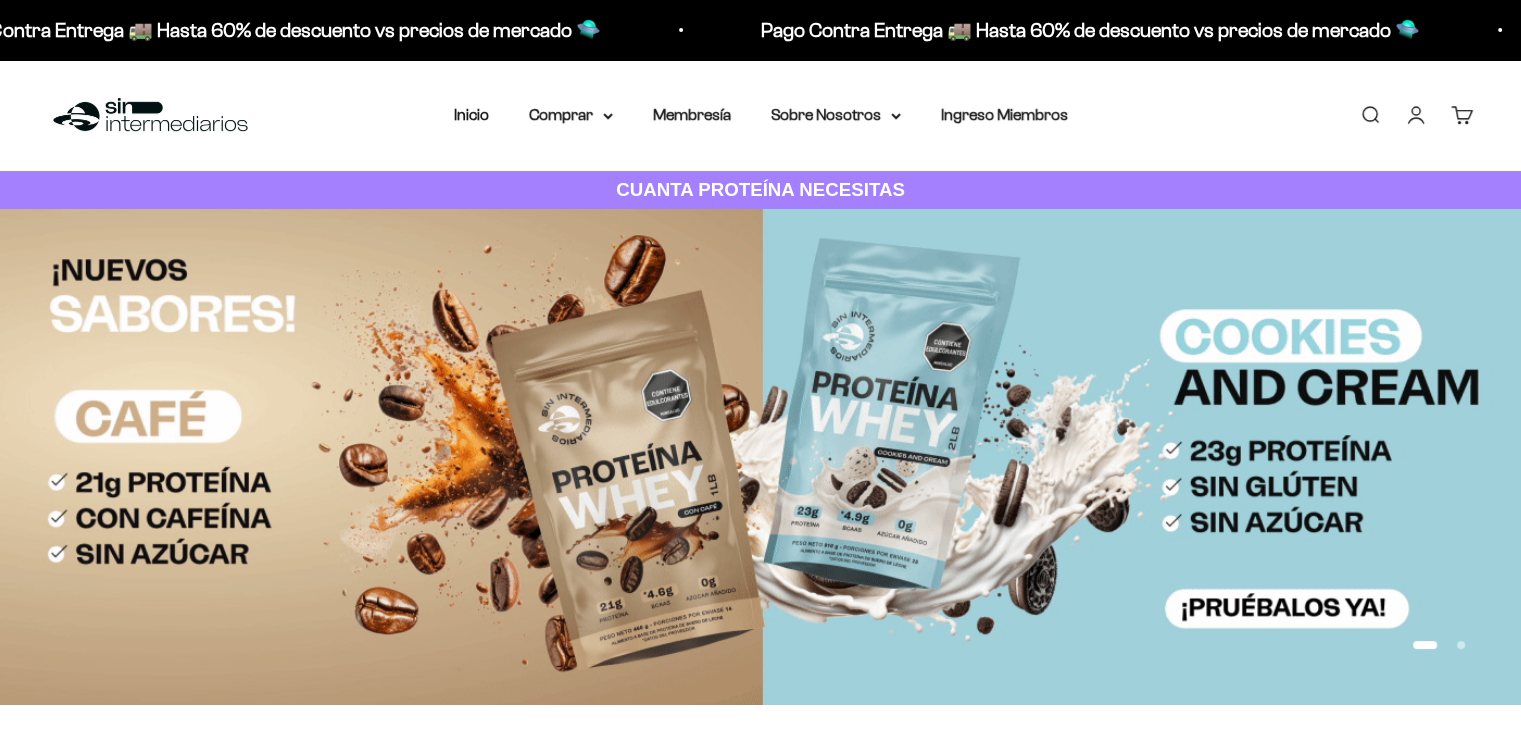click on "Iniciar sesión" at bounding box center (1416, 115) 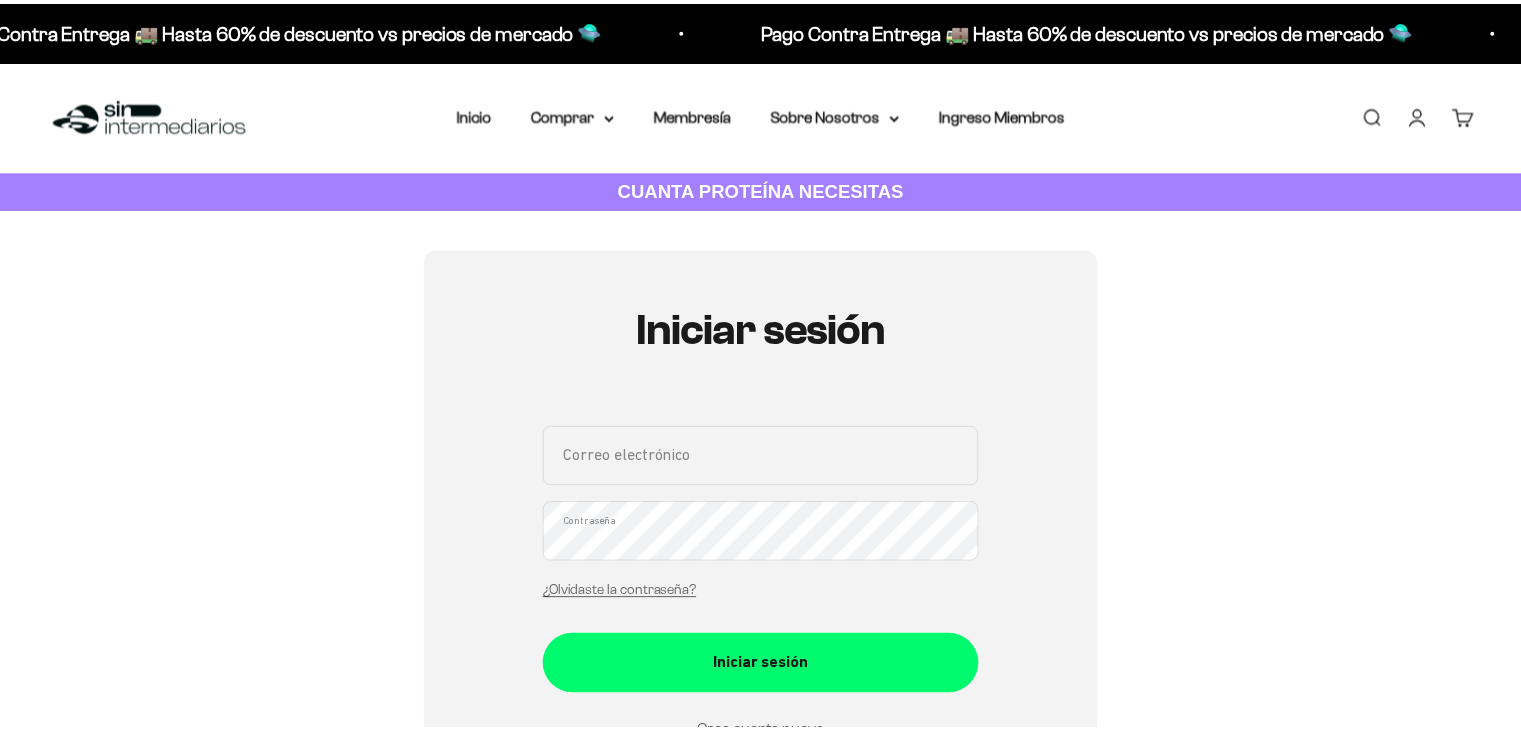 scroll, scrollTop: 0, scrollLeft: 0, axis: both 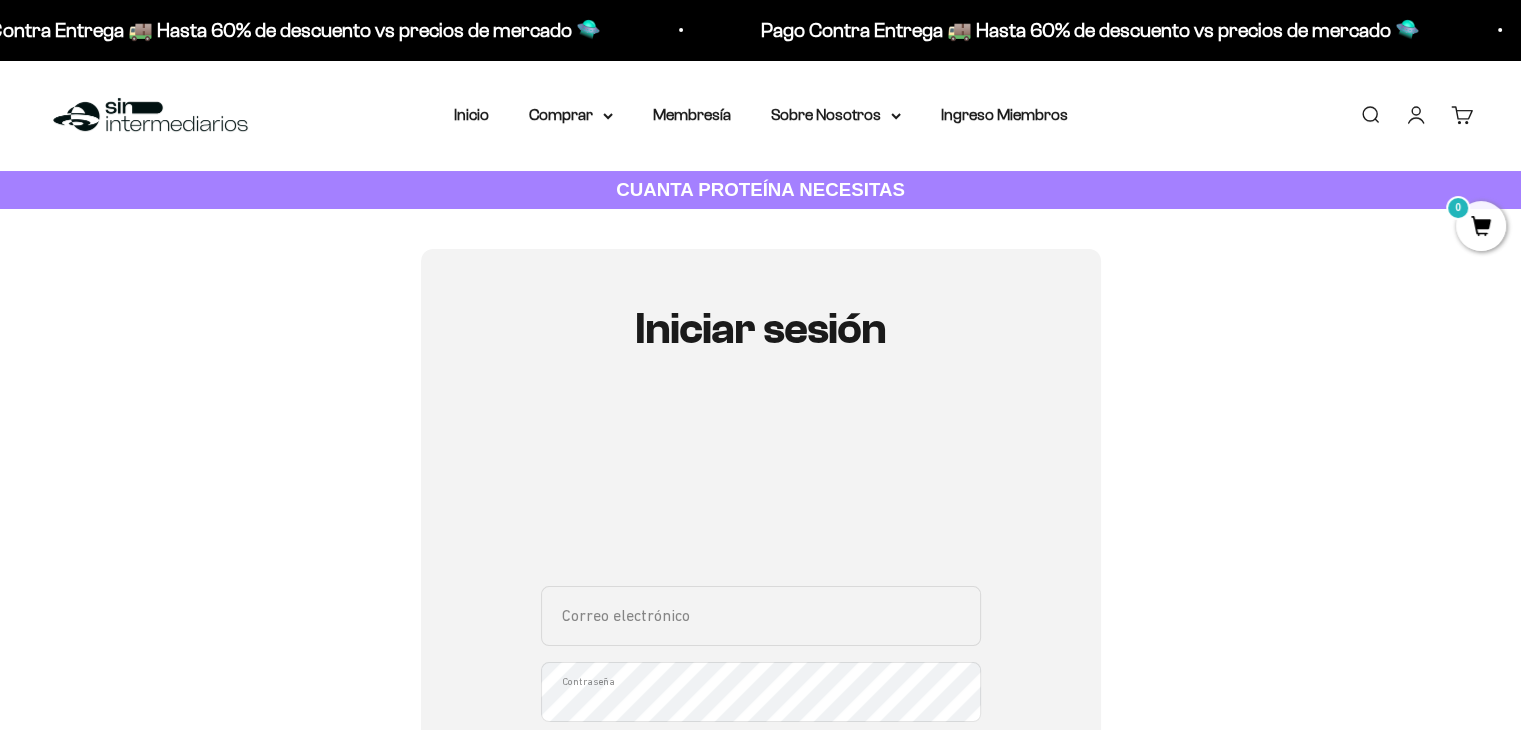 click on "Correo electrónico" at bounding box center (761, 616) 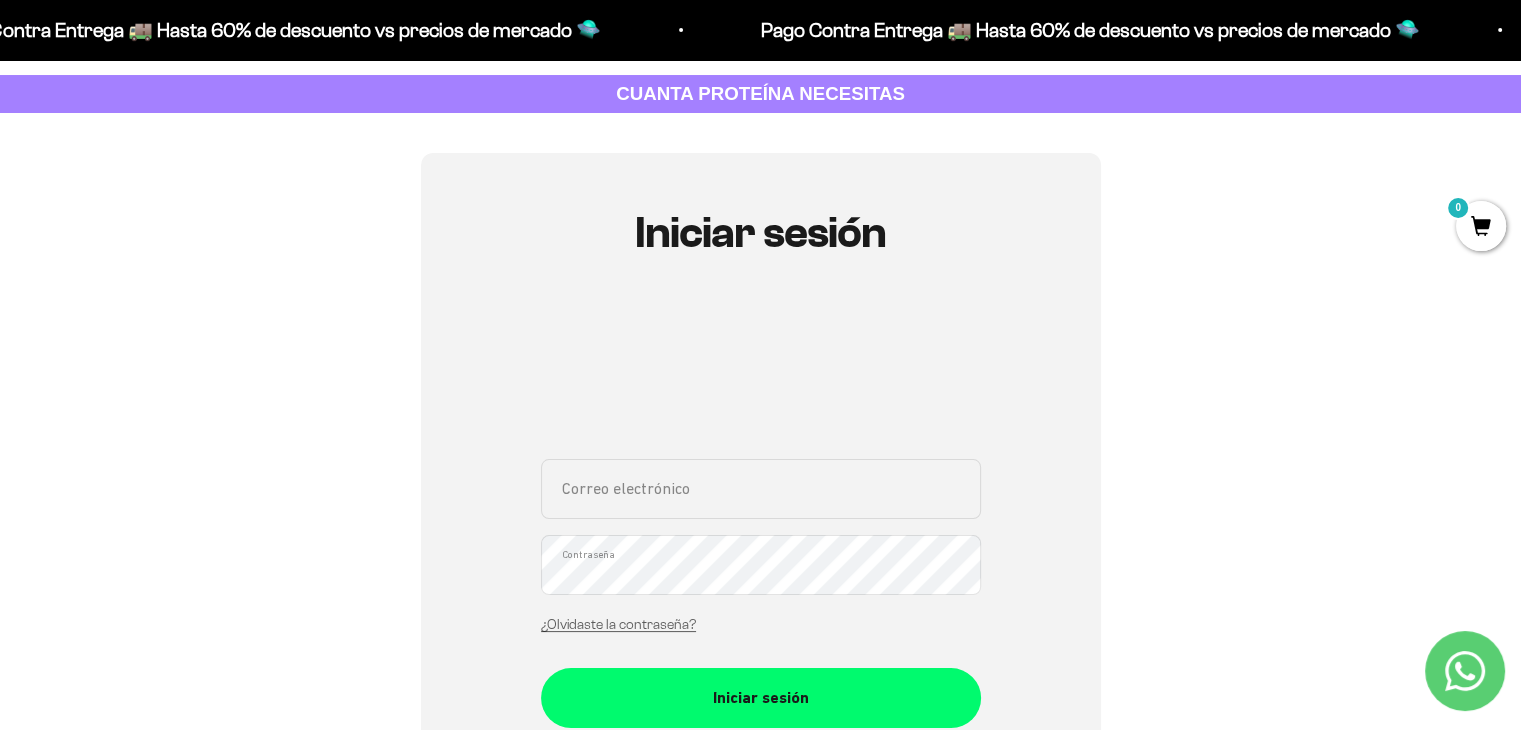 scroll, scrollTop: 100, scrollLeft: 0, axis: vertical 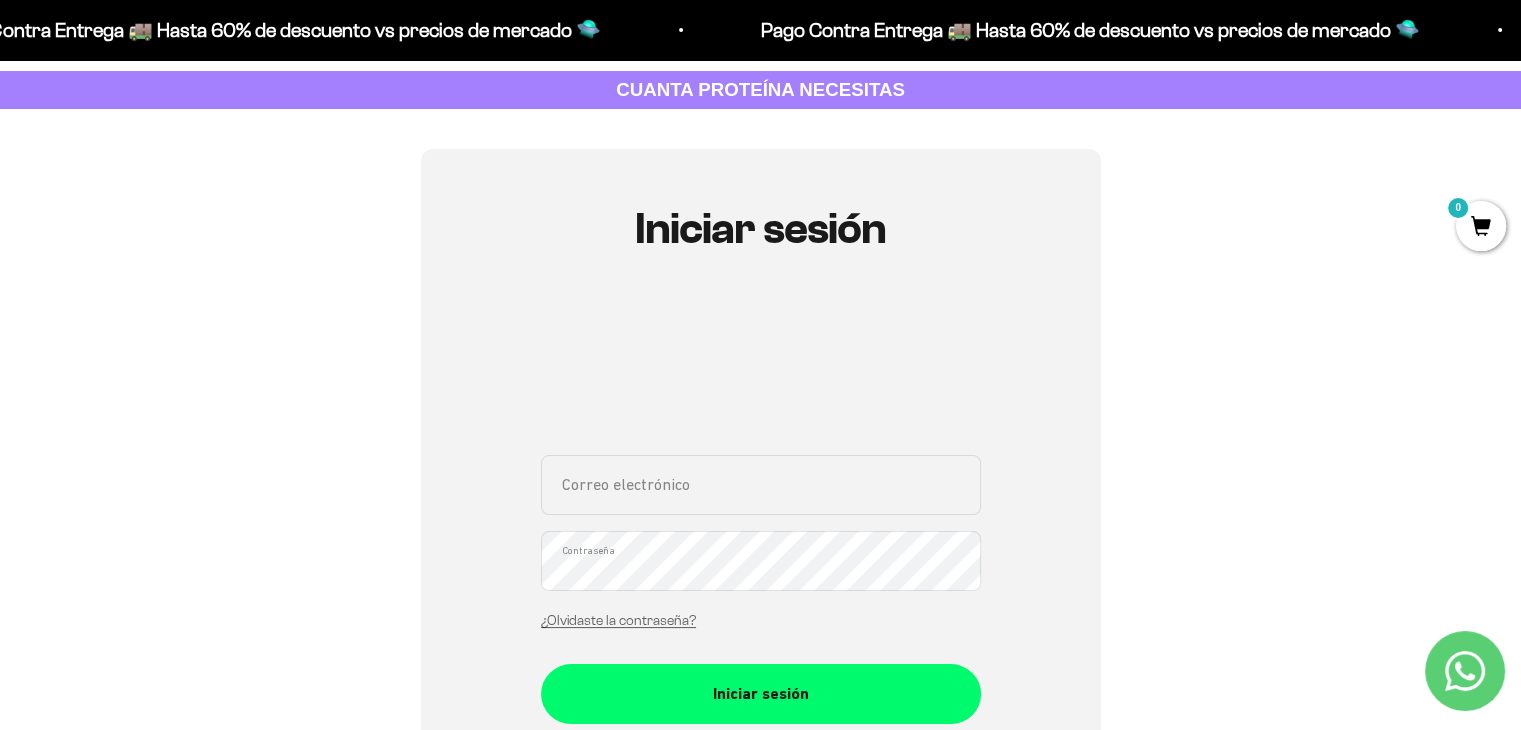 click on "Correo electrónico" at bounding box center (761, 485) 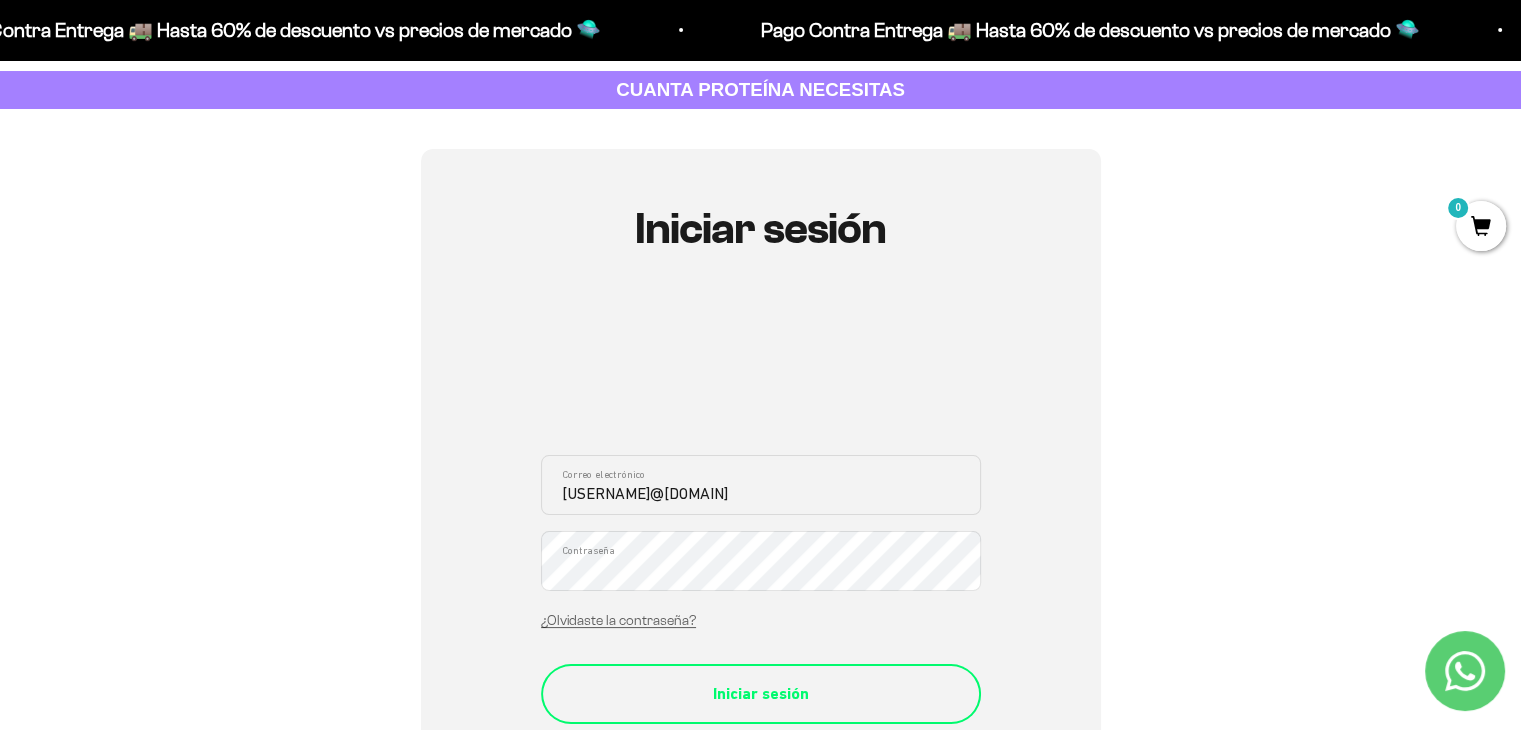 click on "Iniciar sesión" at bounding box center [761, 694] 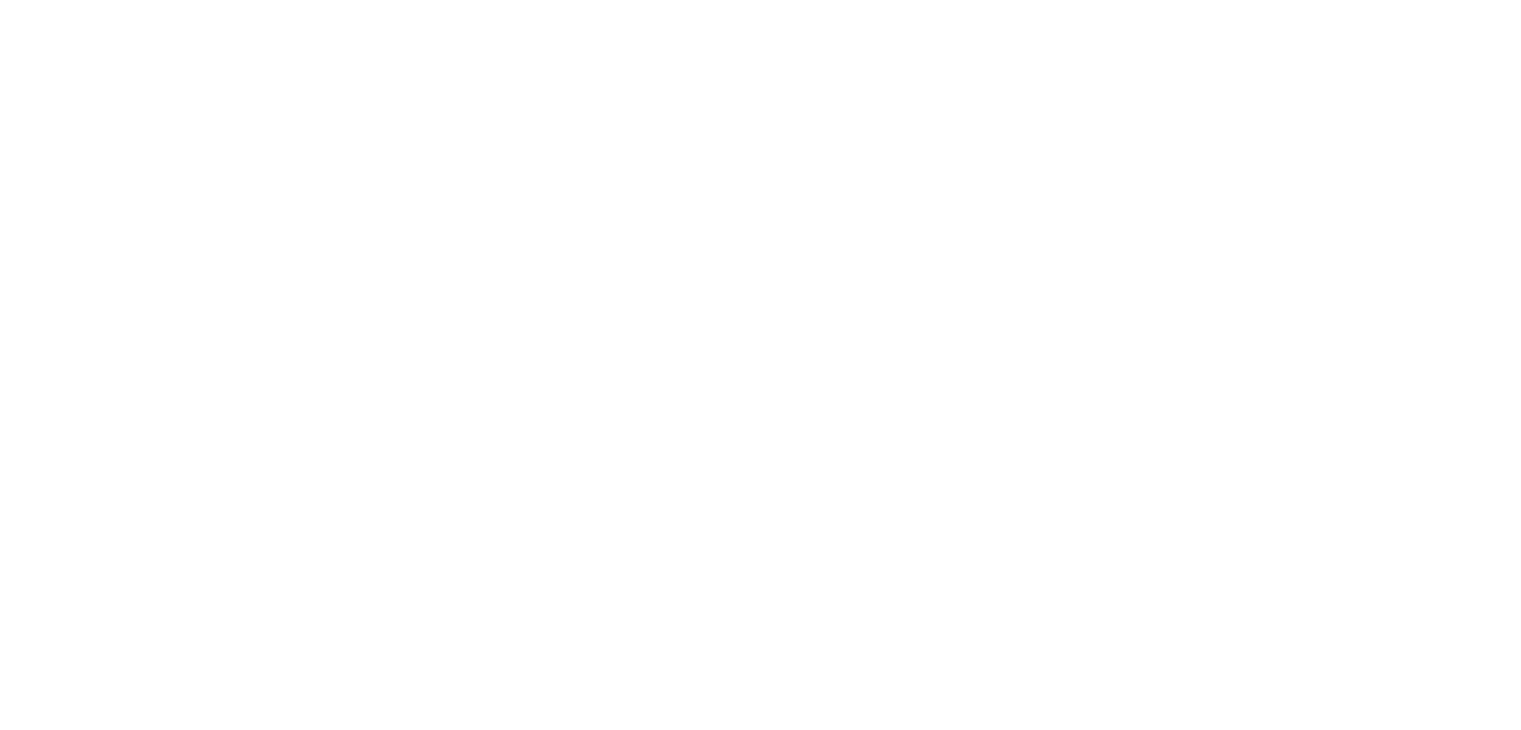 scroll, scrollTop: 0, scrollLeft: 0, axis: both 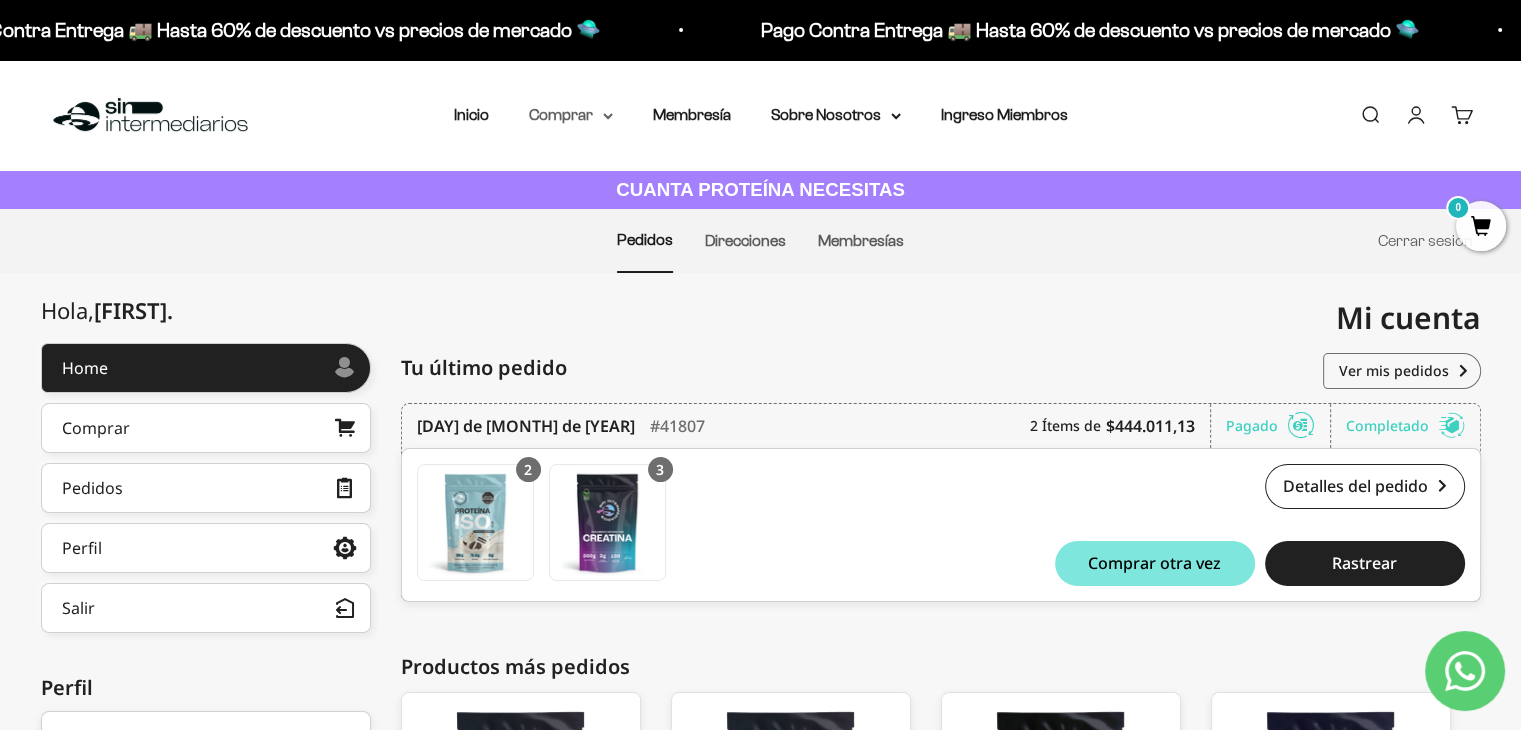 click on "Comprar" at bounding box center (571, 115) 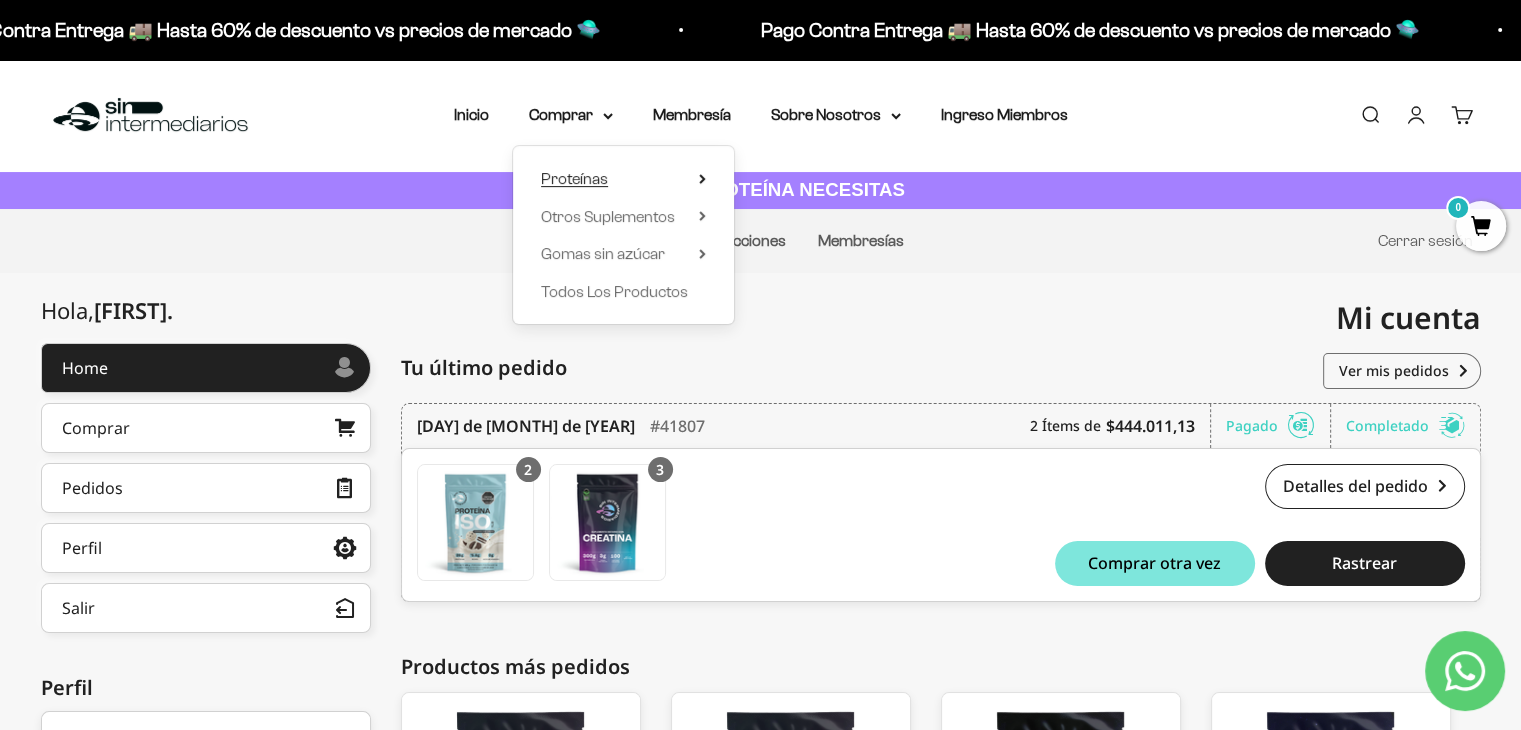 click on "Proteínas" at bounding box center [623, 179] 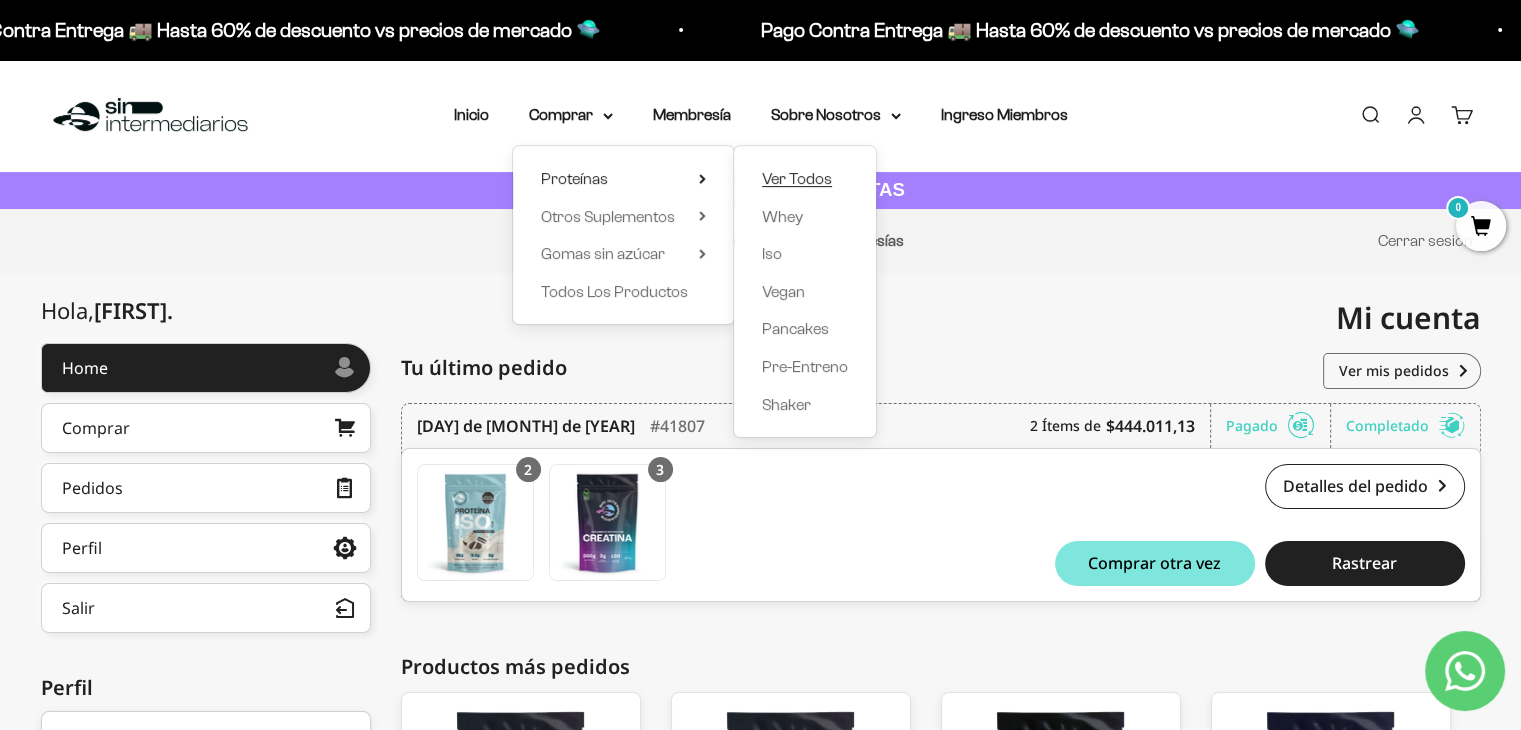 click on "Ver Todos" at bounding box center [797, 178] 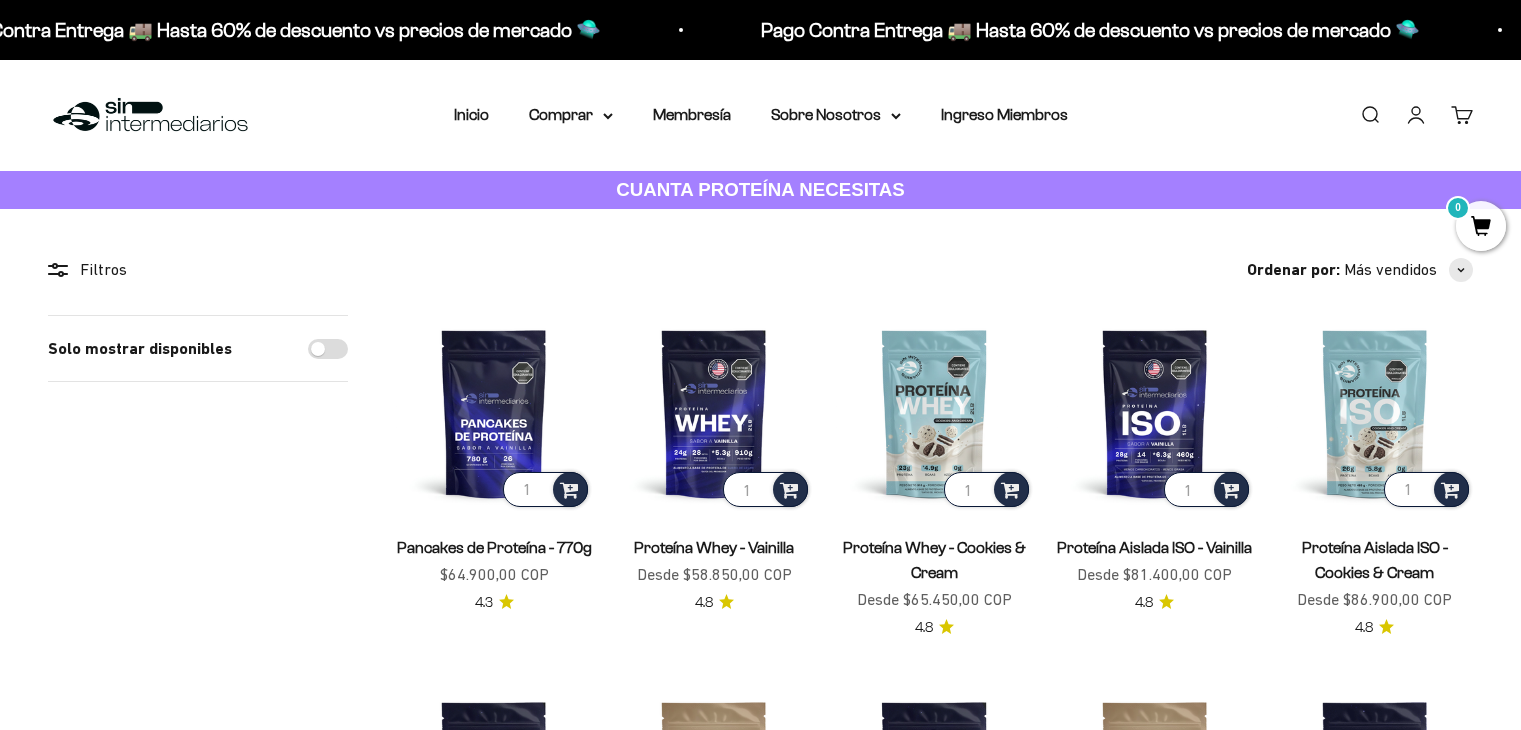 scroll, scrollTop: 0, scrollLeft: 0, axis: both 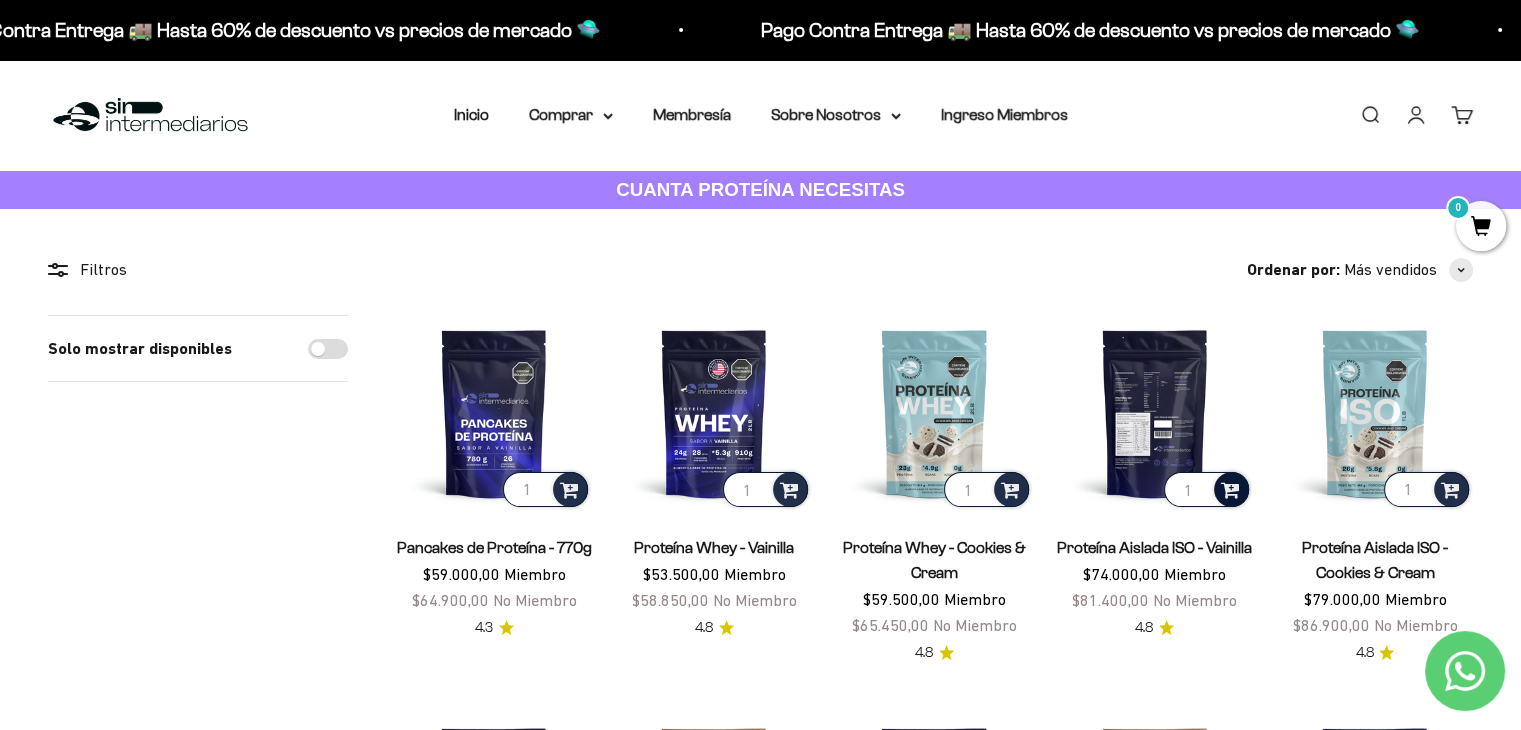click at bounding box center (1230, 488) 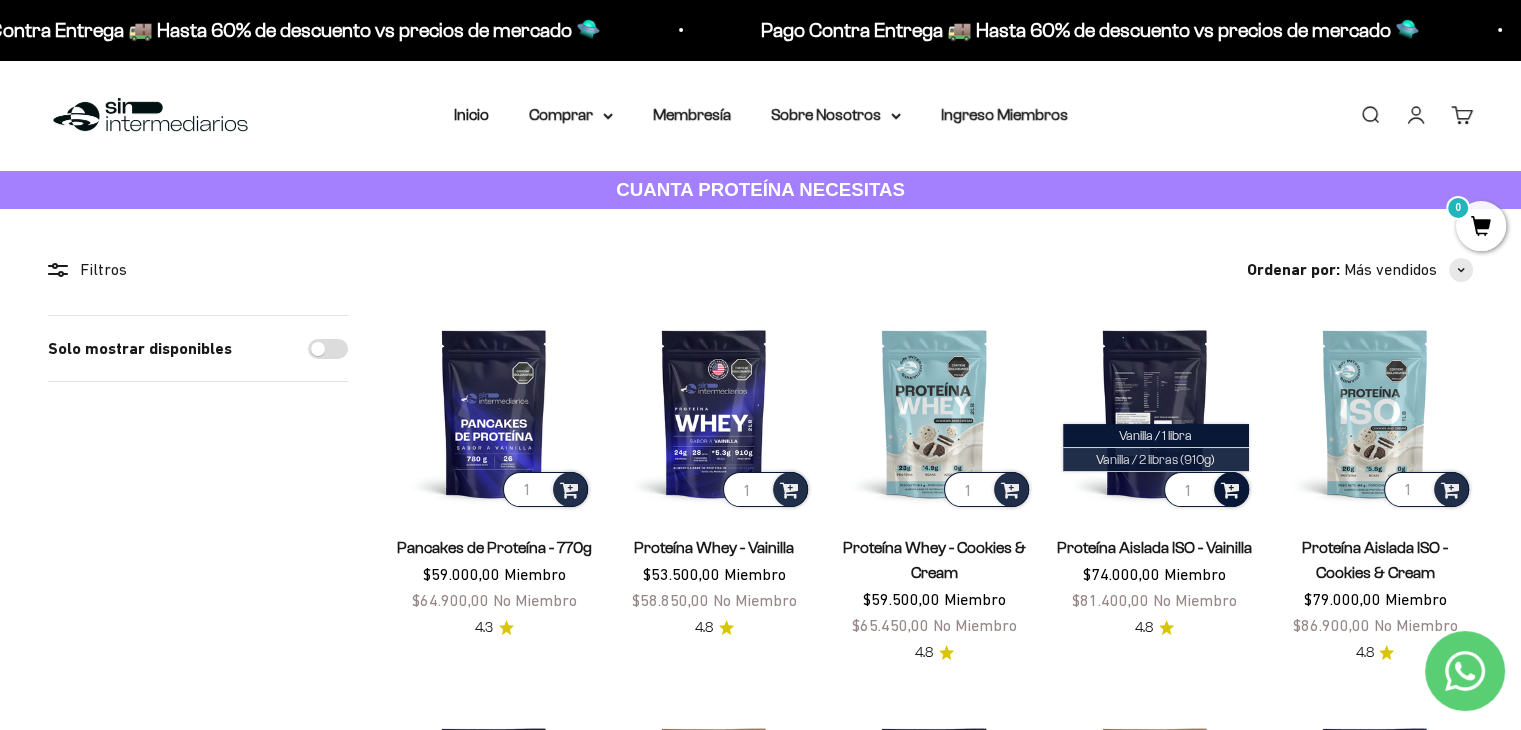 click on "Vanilla / 2 libras (910g)" at bounding box center (1155, 459) 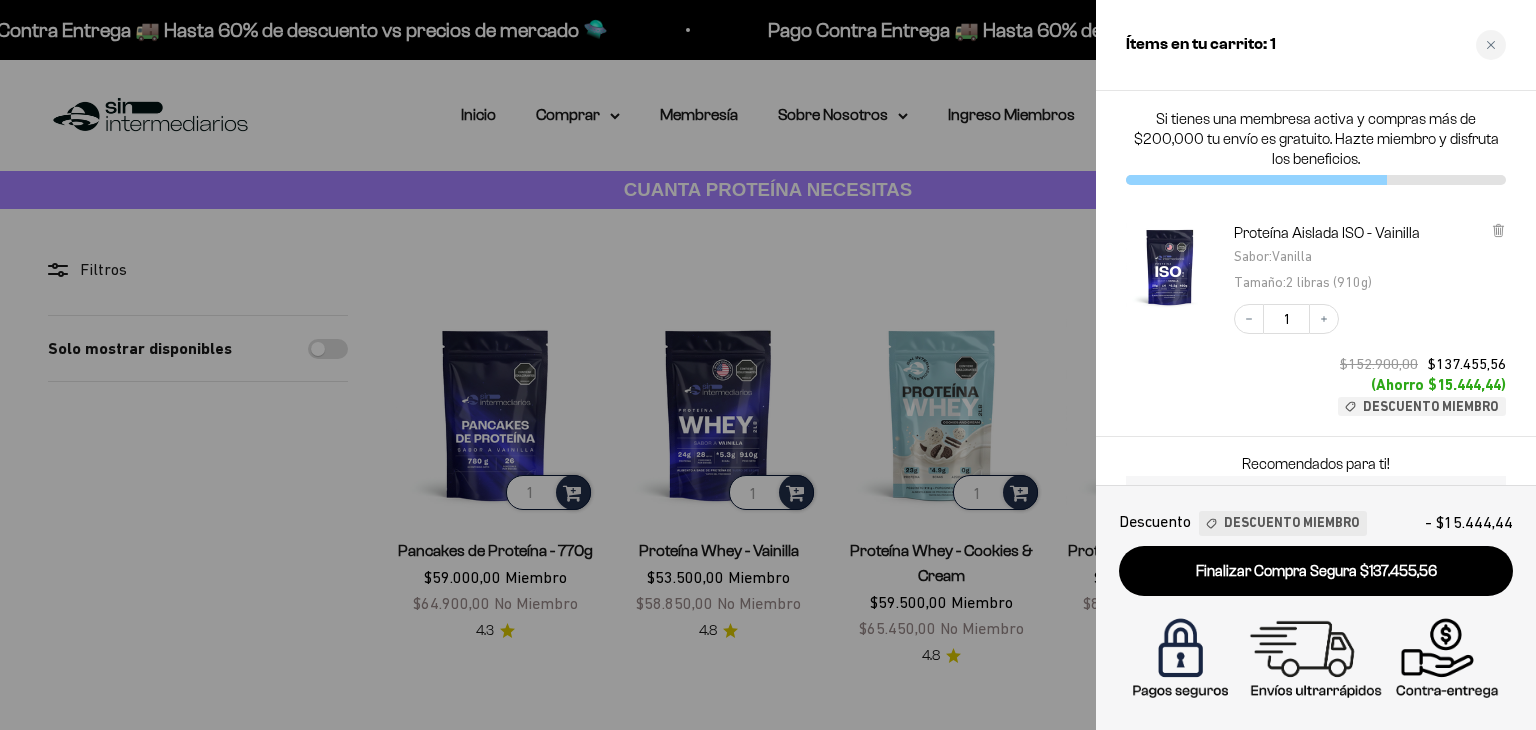 drag, startPoint x: 1014, startPoint y: 269, endPoint x: 1025, endPoint y: 278, distance: 14.21267 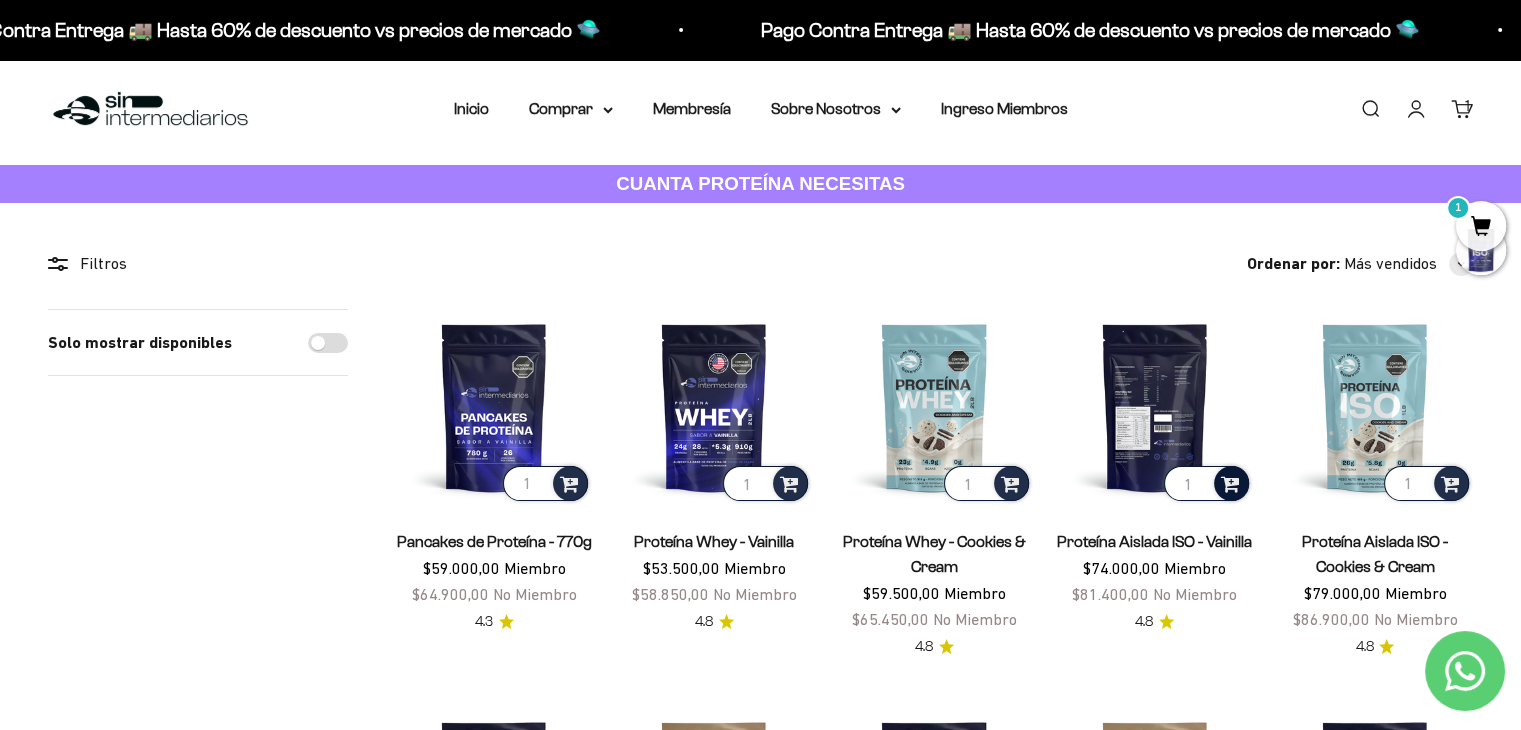 scroll, scrollTop: 0, scrollLeft: 0, axis: both 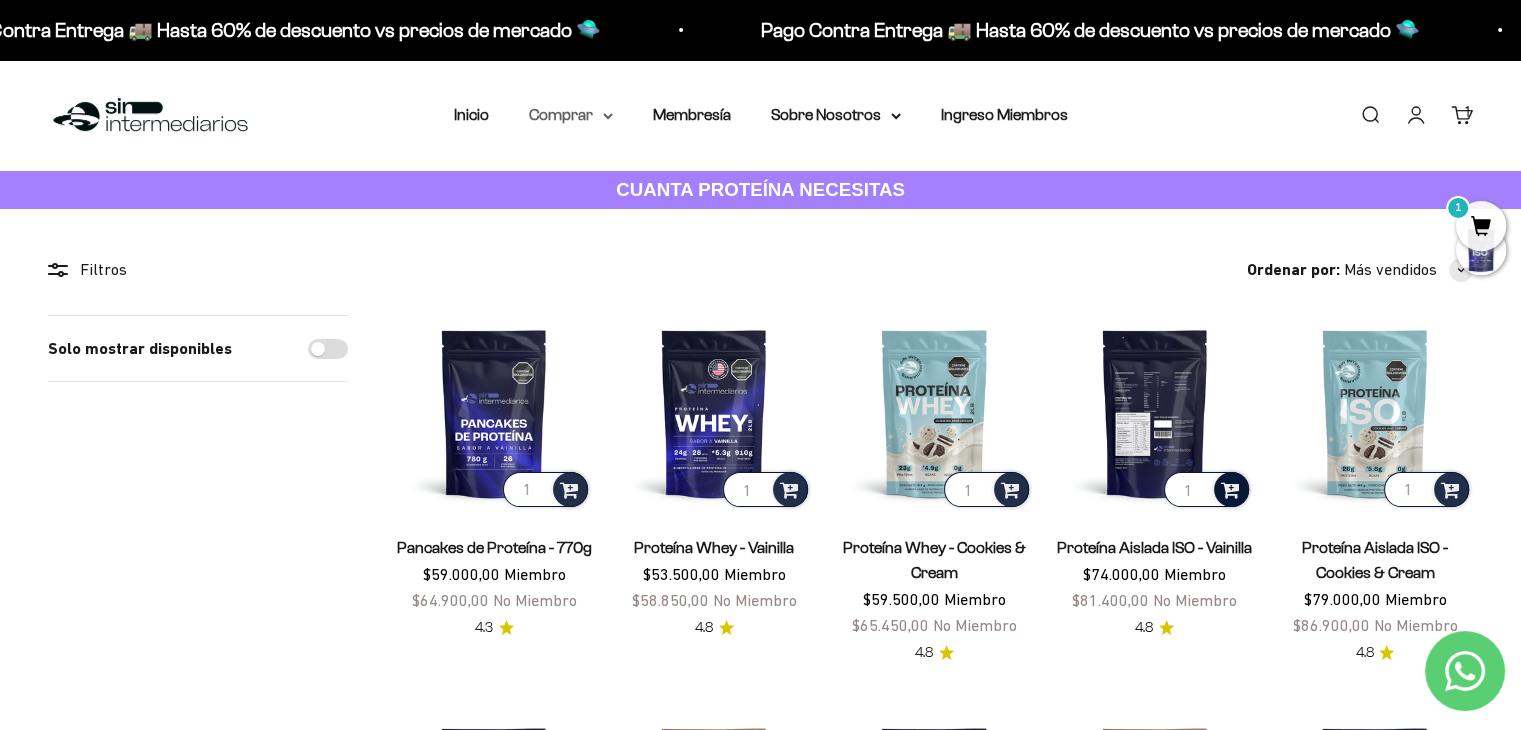 click on "Comprar" at bounding box center (571, 115) 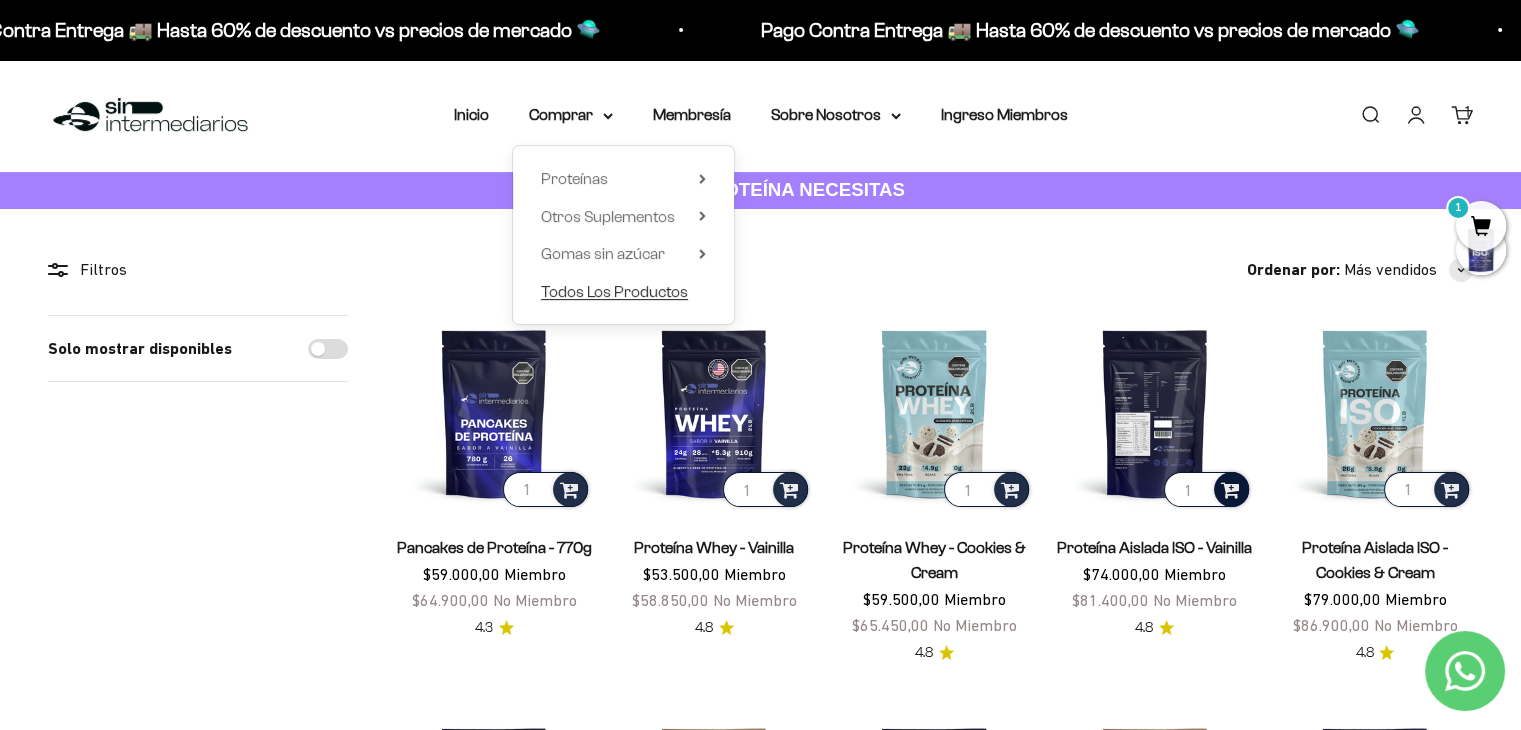 click on "Todos Los Productos" at bounding box center [614, 291] 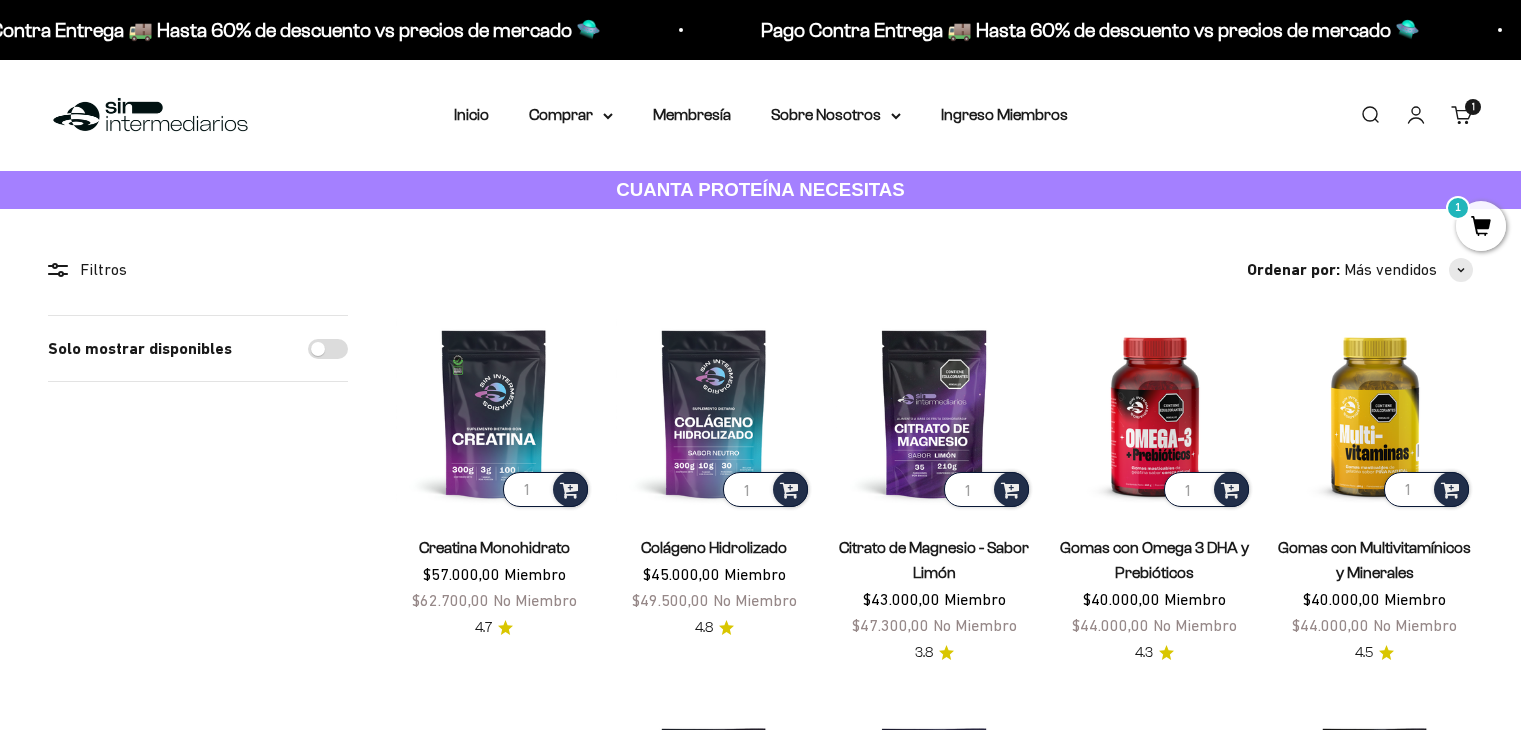scroll, scrollTop: 0, scrollLeft: 0, axis: both 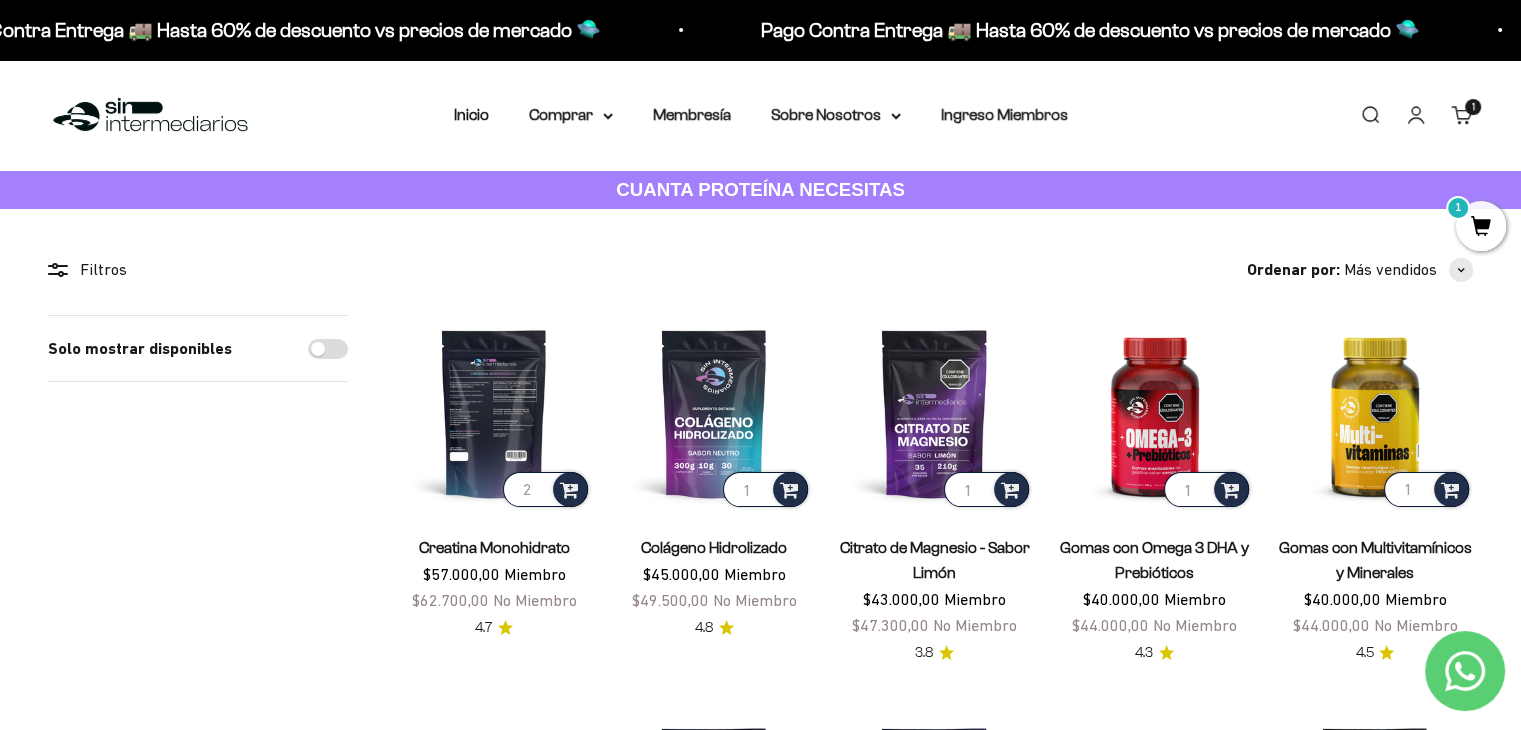 type on "2" 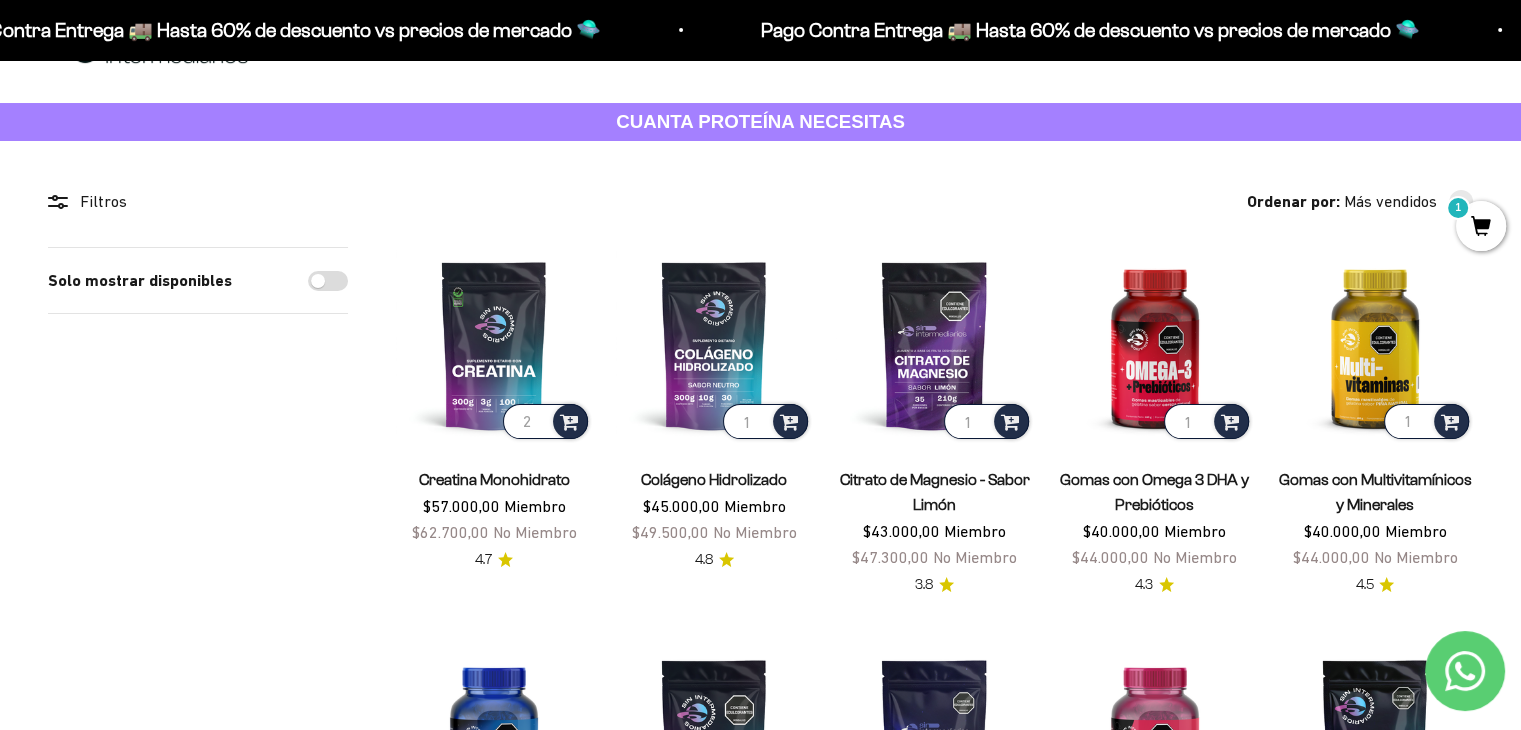 scroll, scrollTop: 400, scrollLeft: 0, axis: vertical 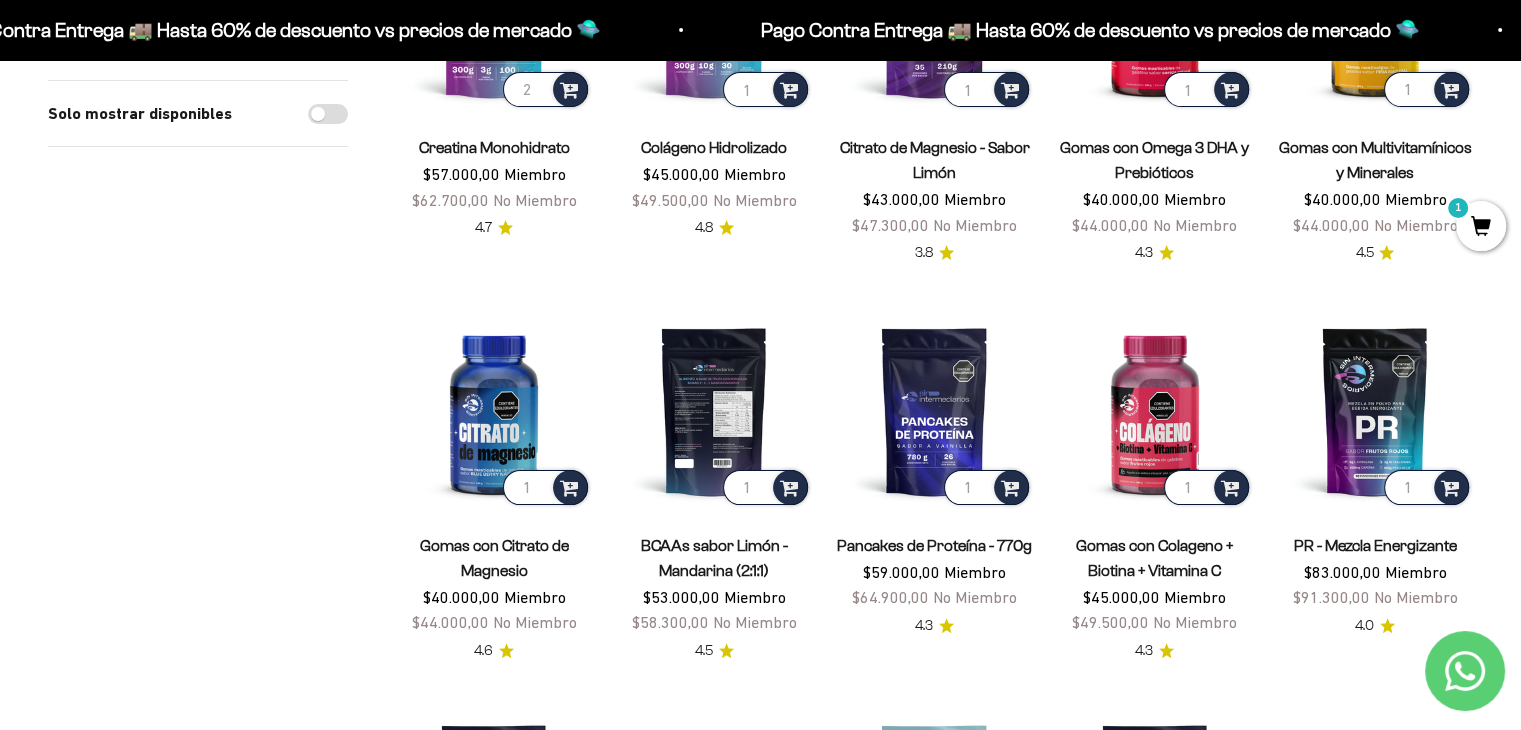 click at bounding box center (714, 411) 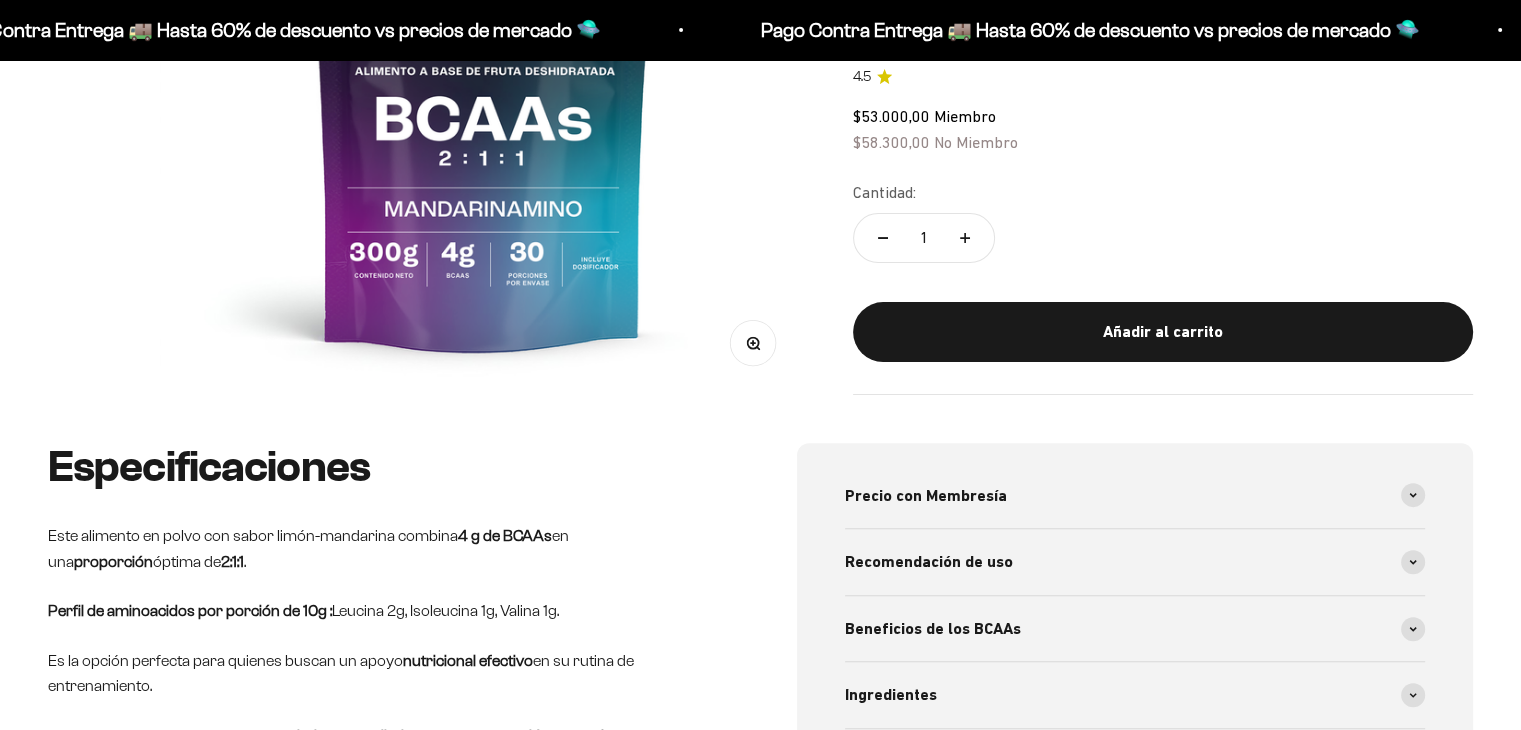 scroll, scrollTop: 694, scrollLeft: 0, axis: vertical 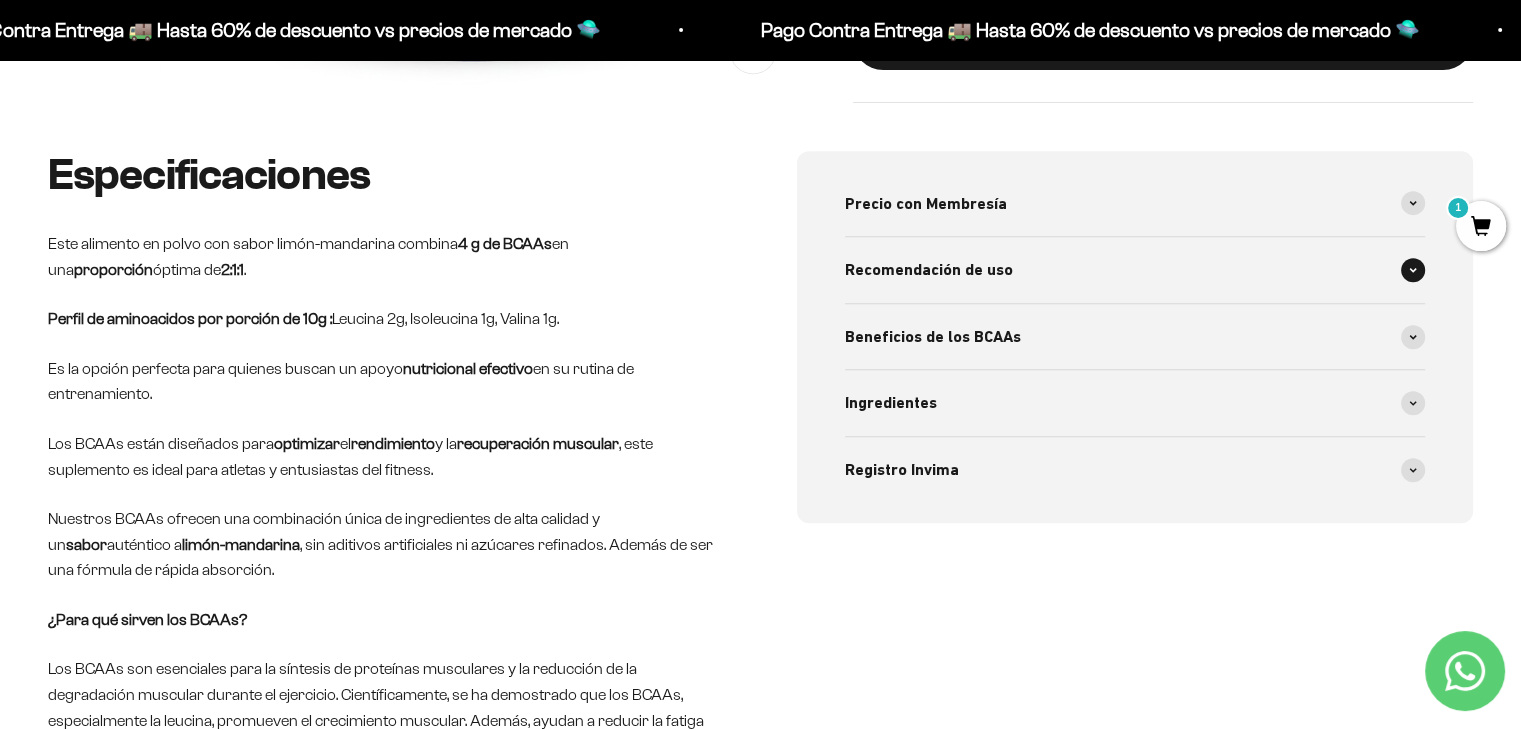 click on "Recomendación de uso" at bounding box center [1135, 270] 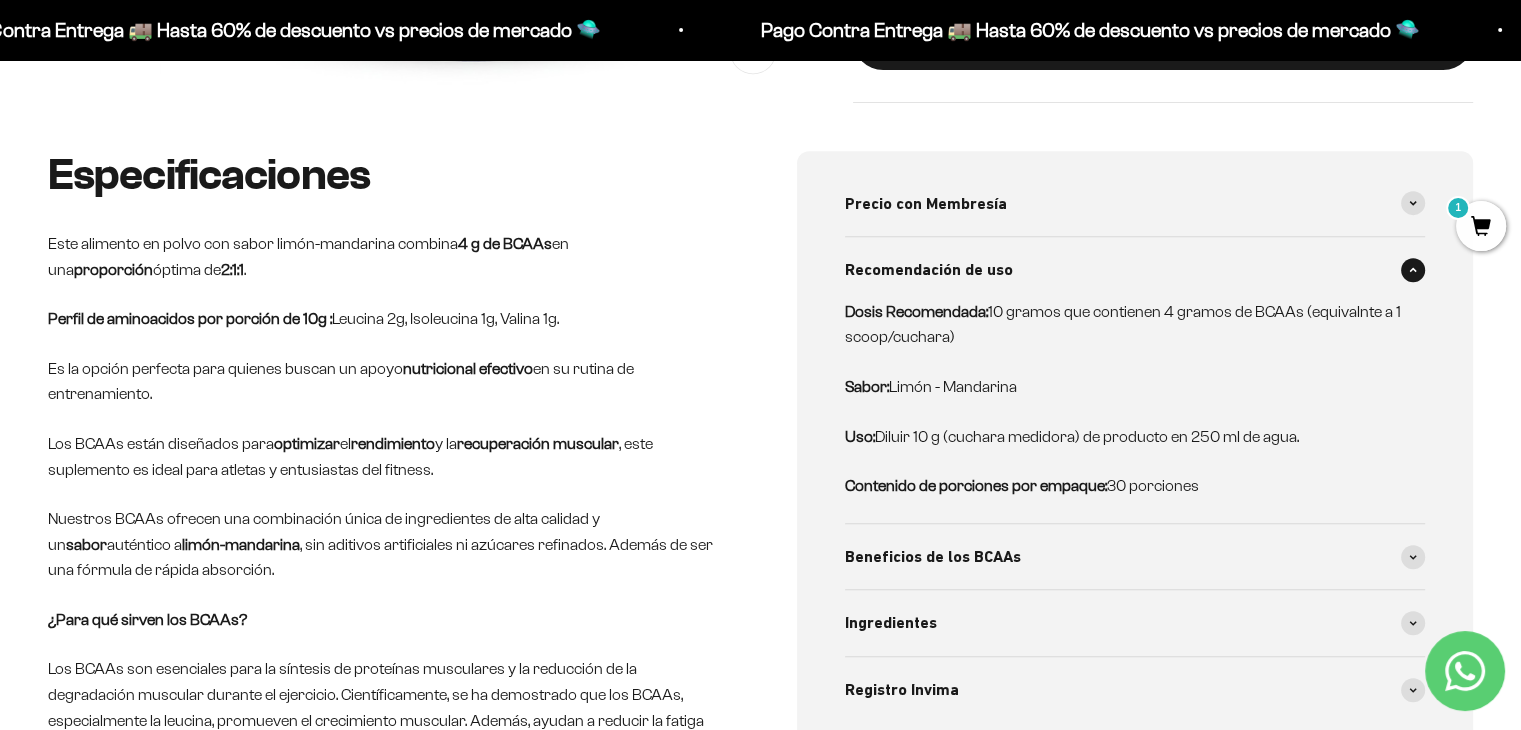 click on "Recomendación de uso" at bounding box center (929, 270) 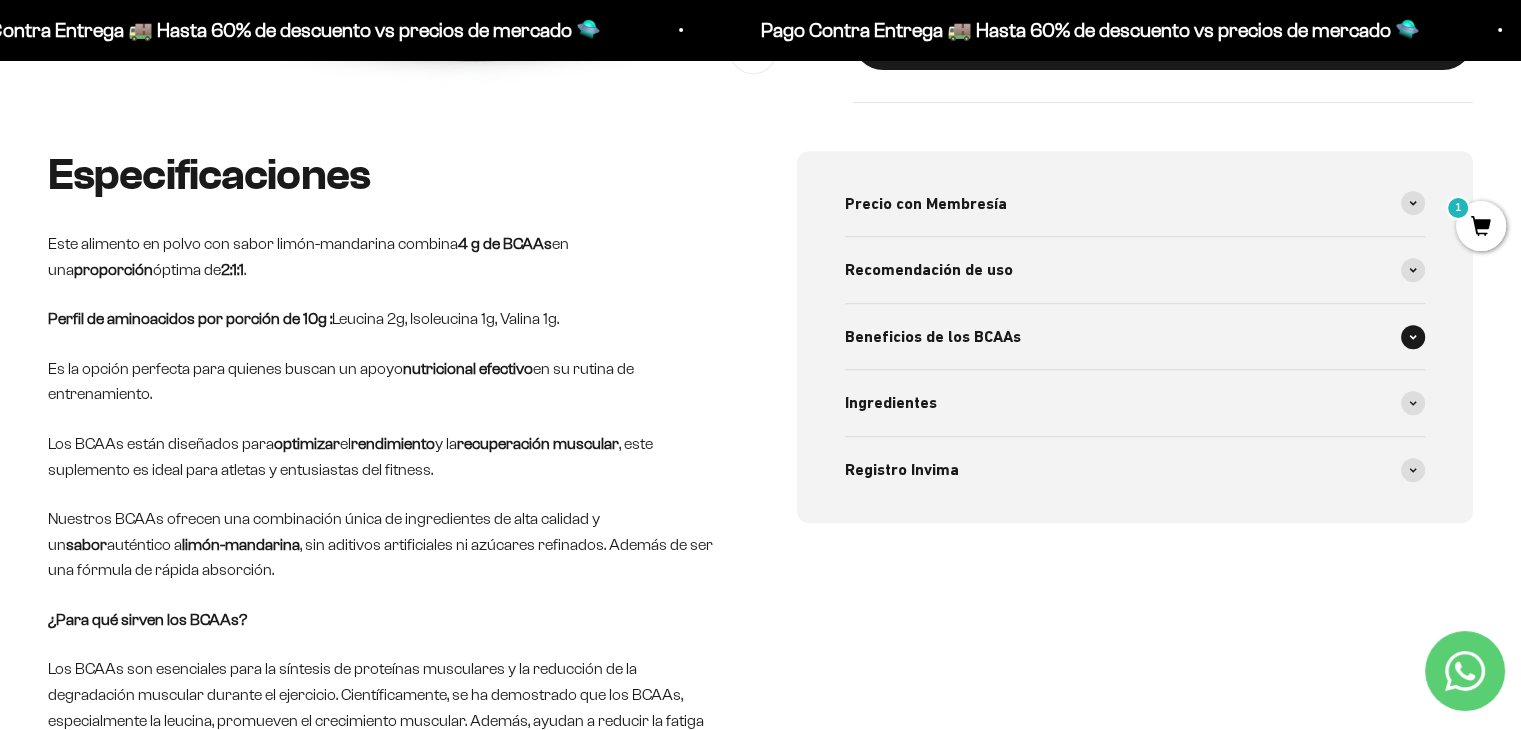 click on "Beneficios de los BCAAs" at bounding box center (933, 337) 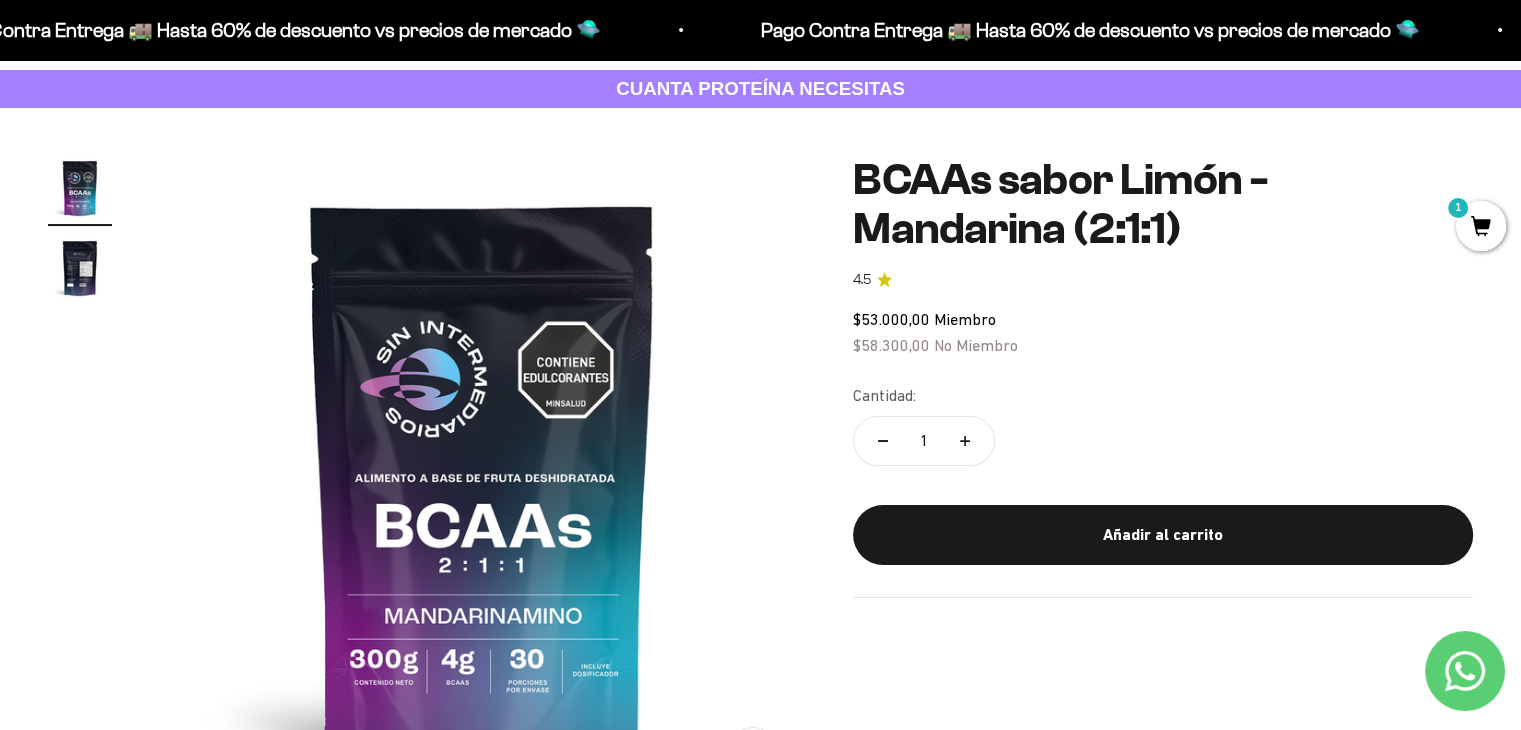 scroll, scrollTop: 100, scrollLeft: 0, axis: vertical 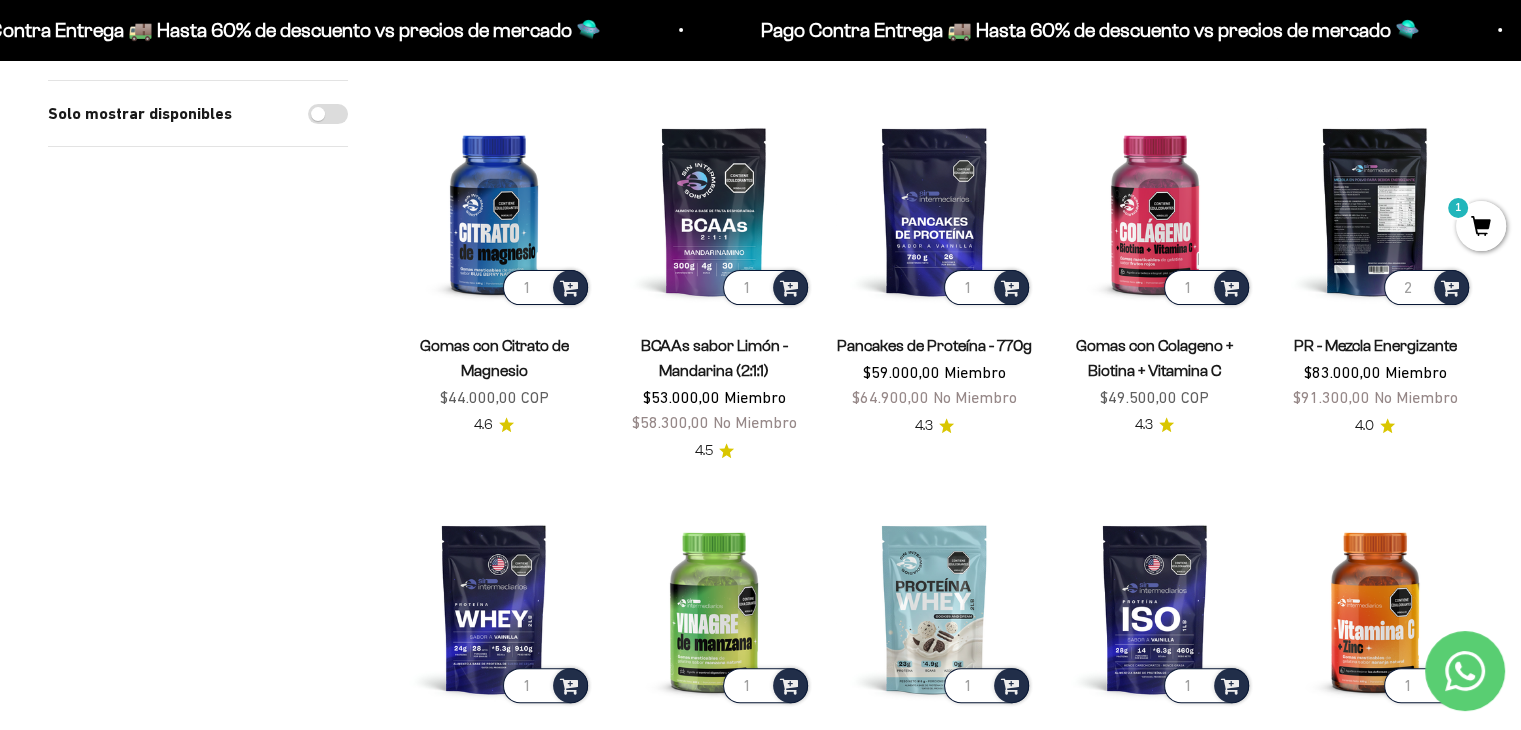 type on "2" 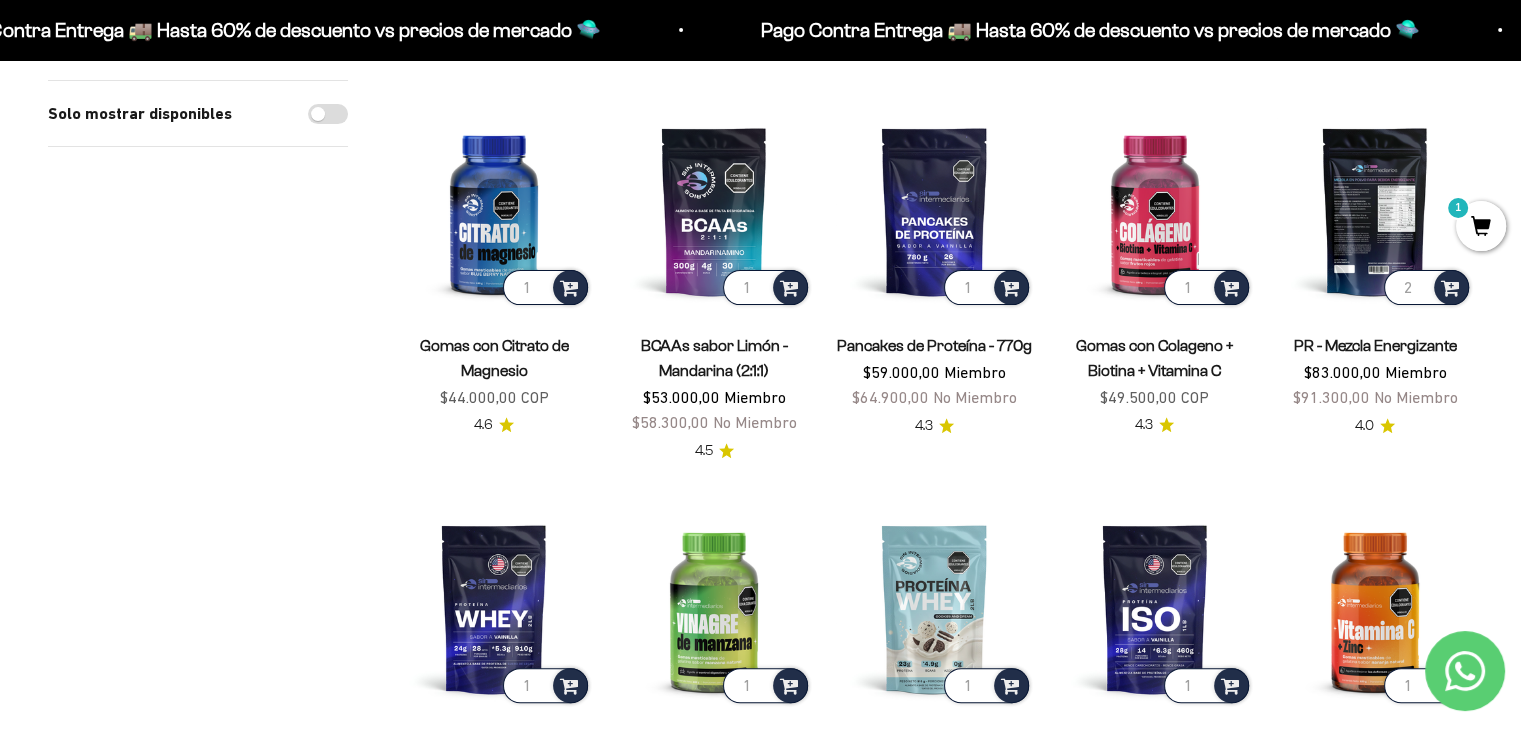 click on "2" at bounding box center (1426, 287) 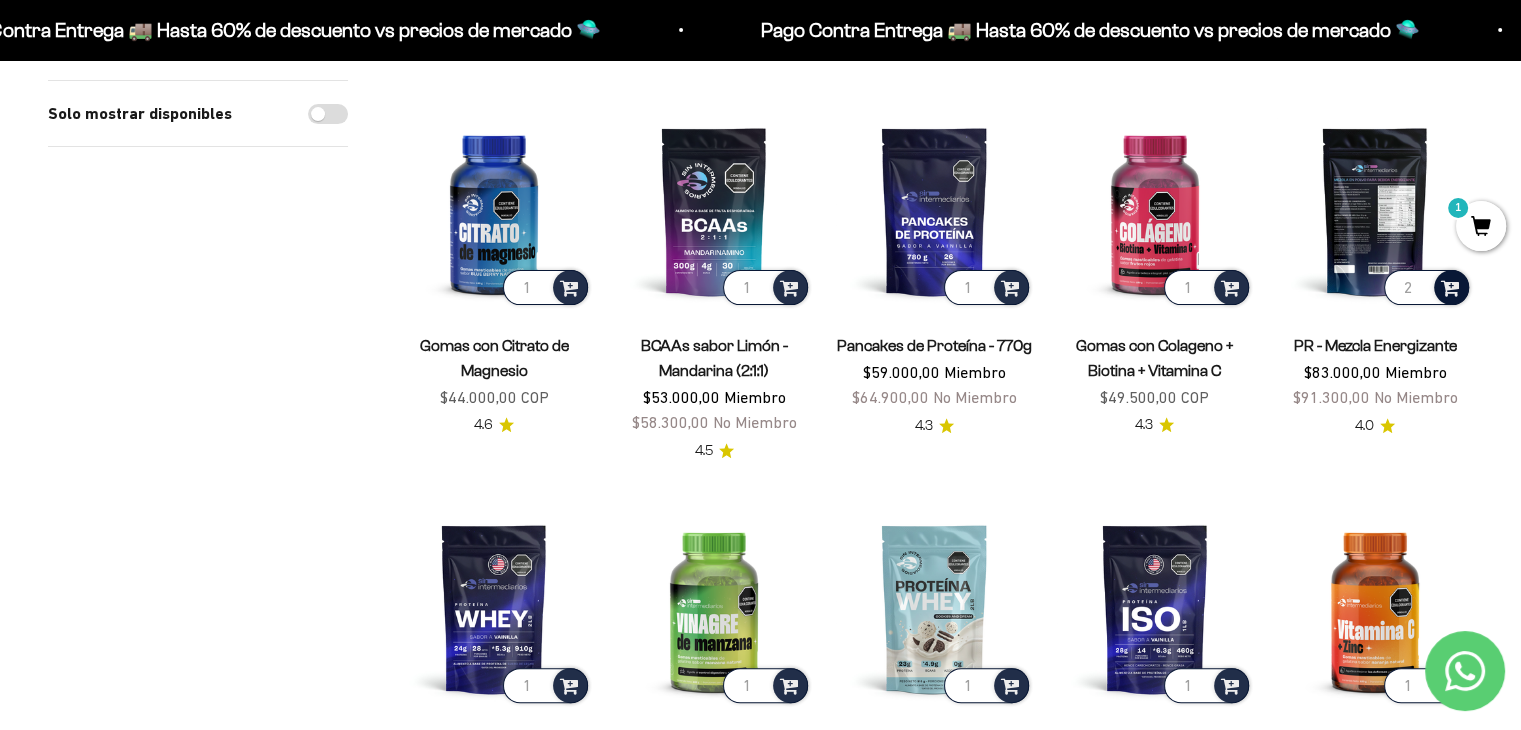 click at bounding box center [1450, 286] 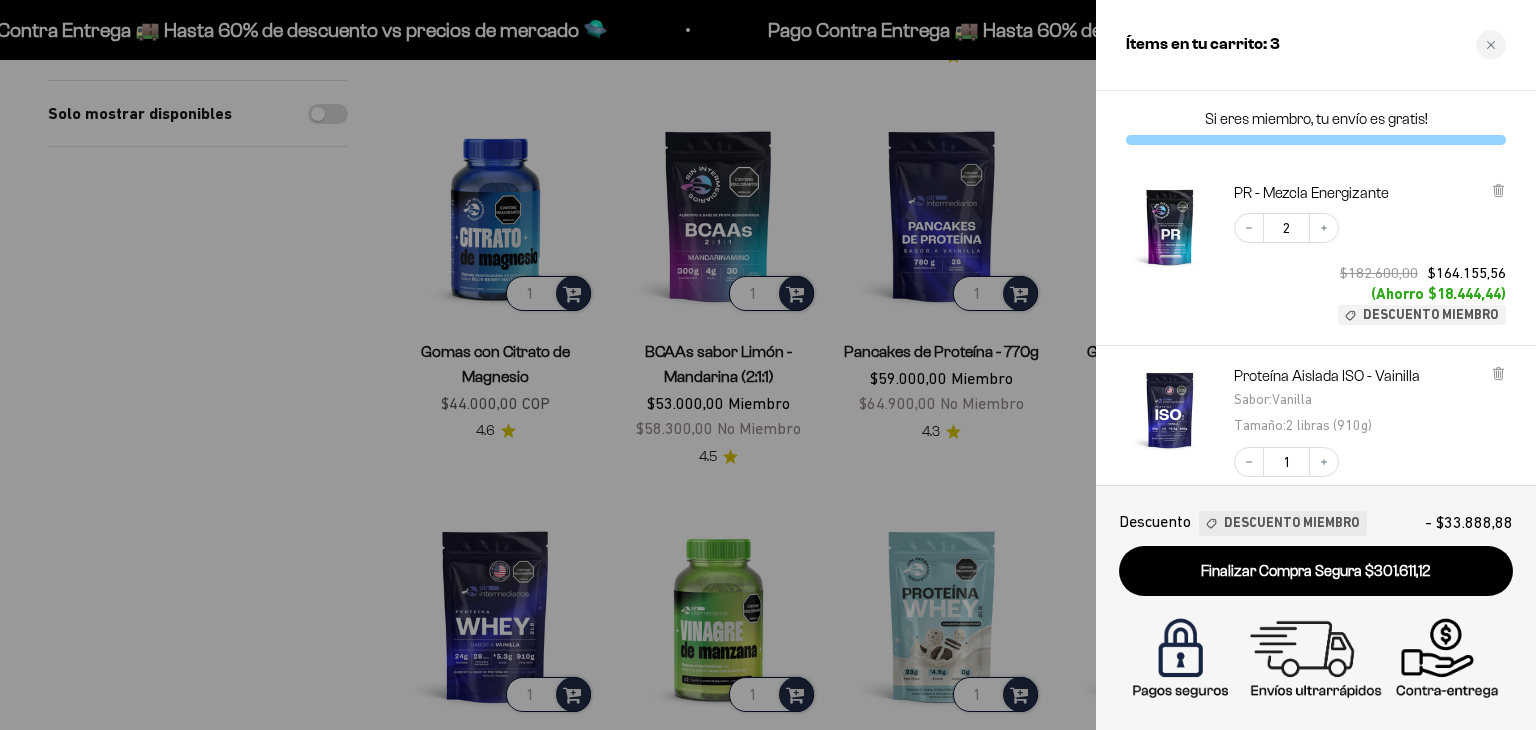 click at bounding box center [768, 365] 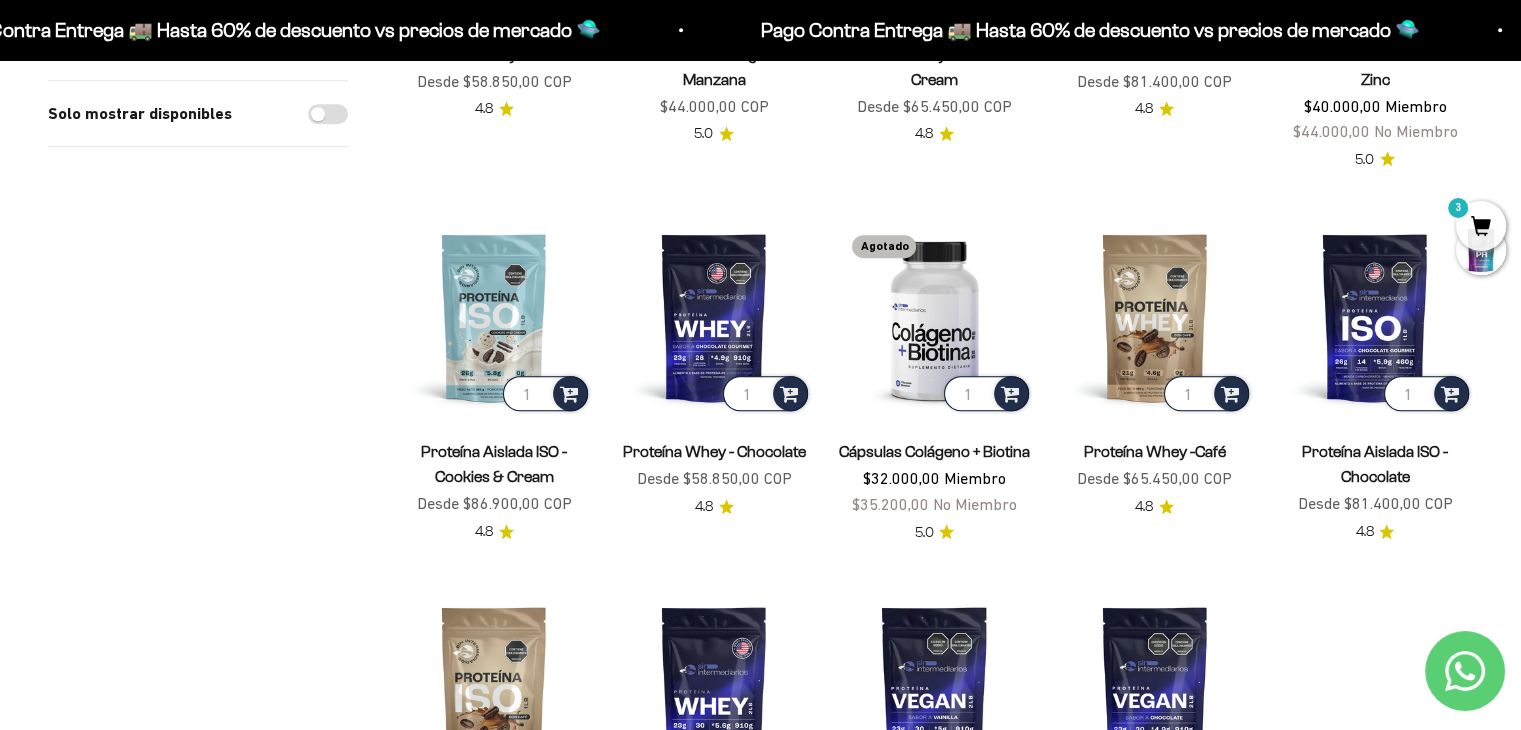 scroll, scrollTop: 1300, scrollLeft: 0, axis: vertical 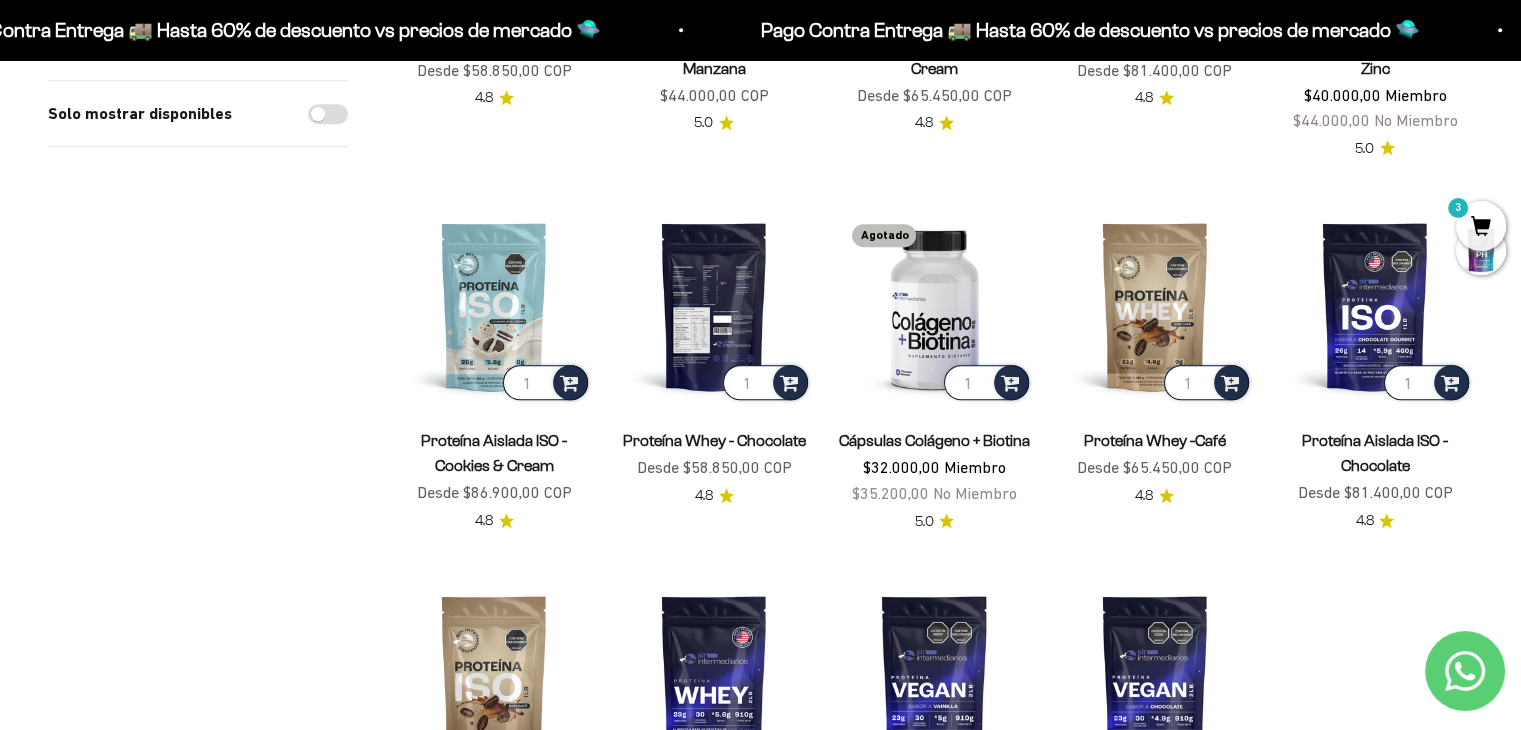 click at bounding box center (714, 306) 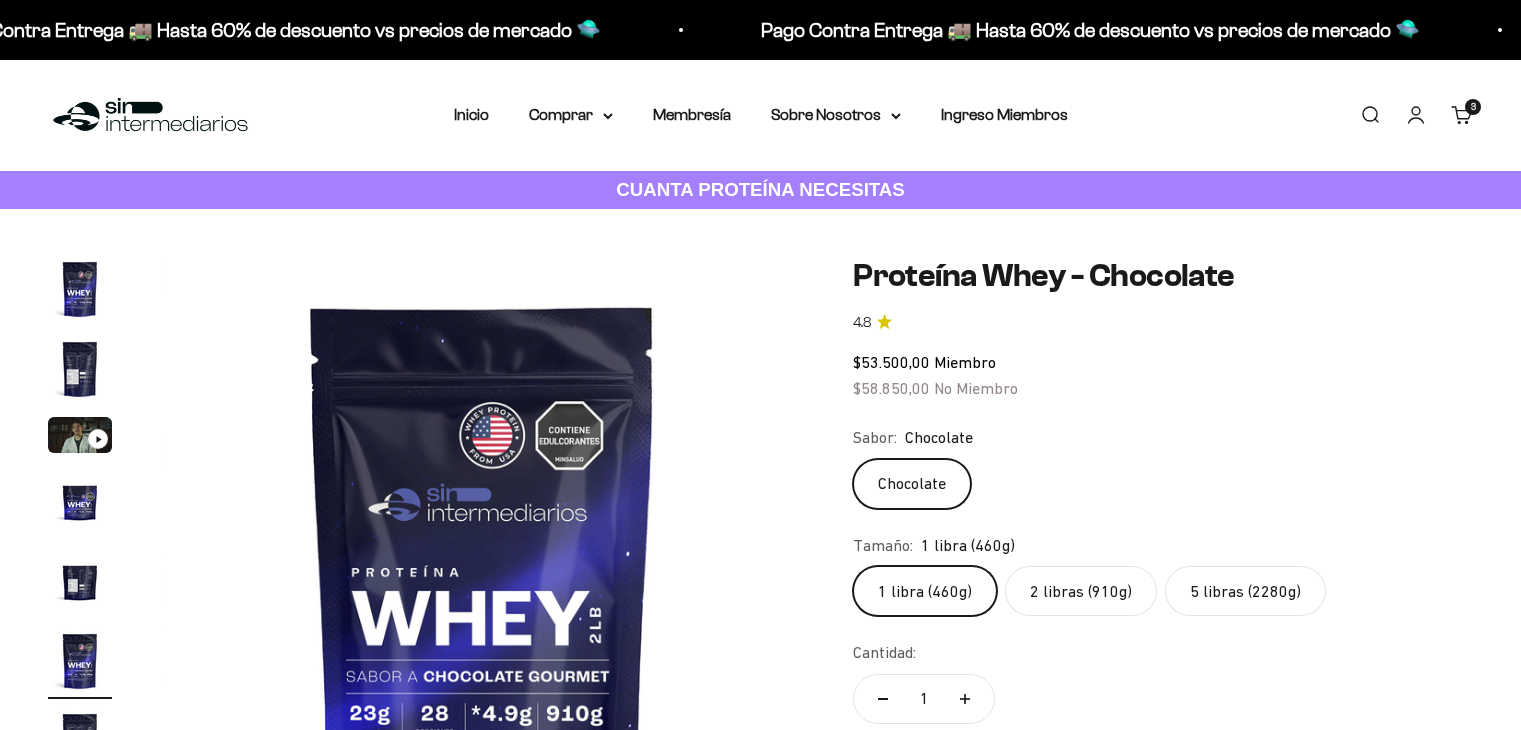scroll, scrollTop: 0, scrollLeft: 0, axis: both 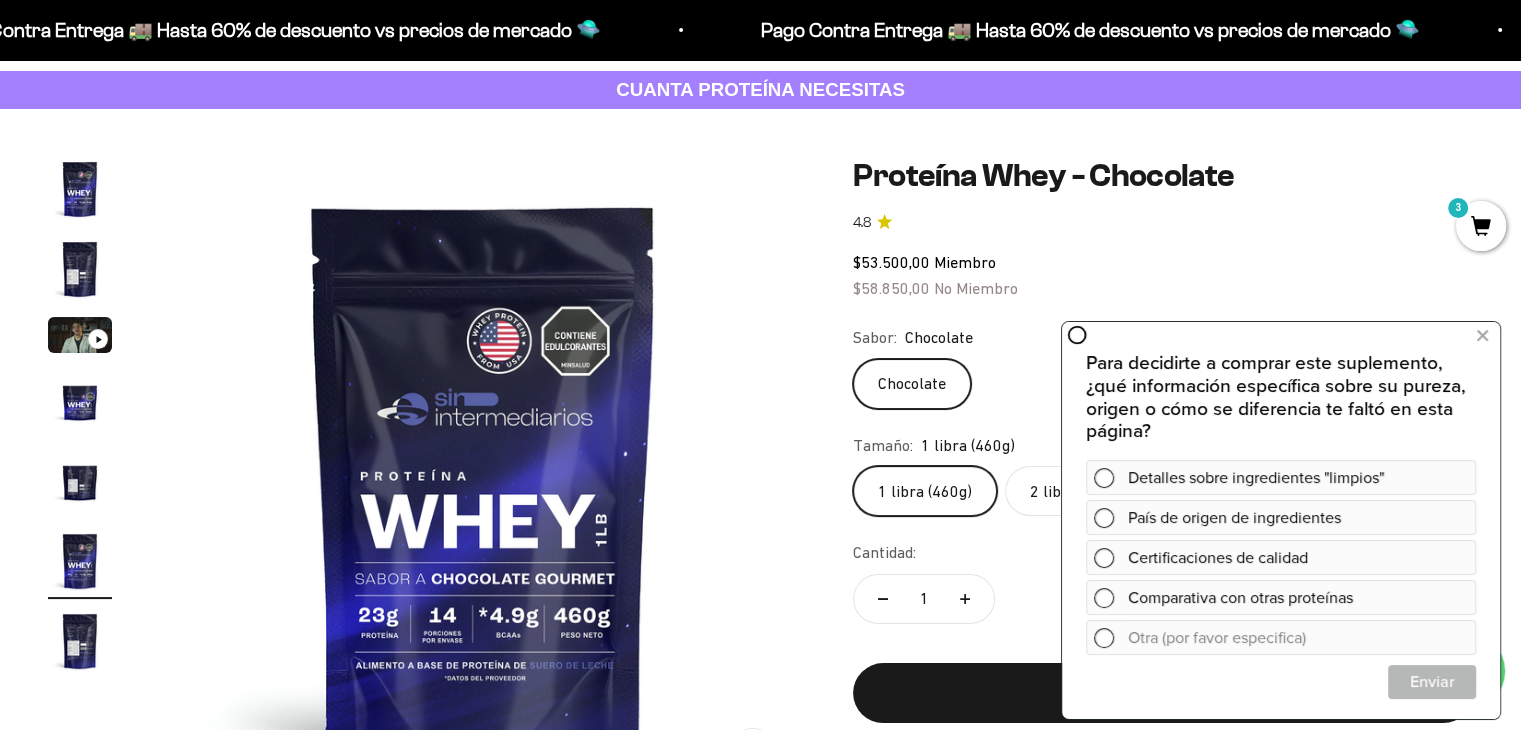 click on "Para decidirte a comprar este suplemento, ¿qué información específica sobre su pureza, origen o cómo se diferencia te faltó en esta página?" at bounding box center (1281, 397) 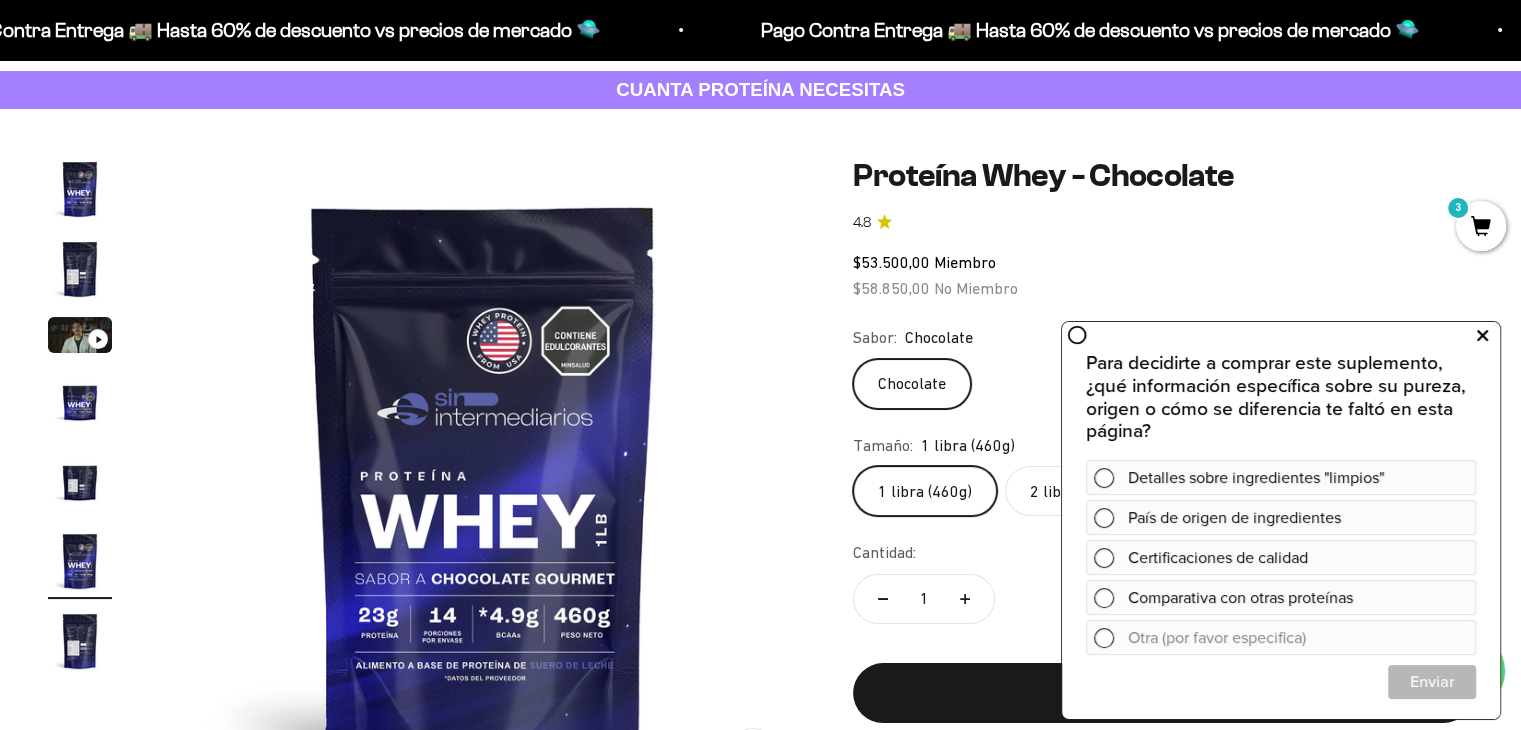 drag, startPoint x: 1456, startPoint y: 333, endPoint x: 1464, endPoint y: 340, distance: 10.630146 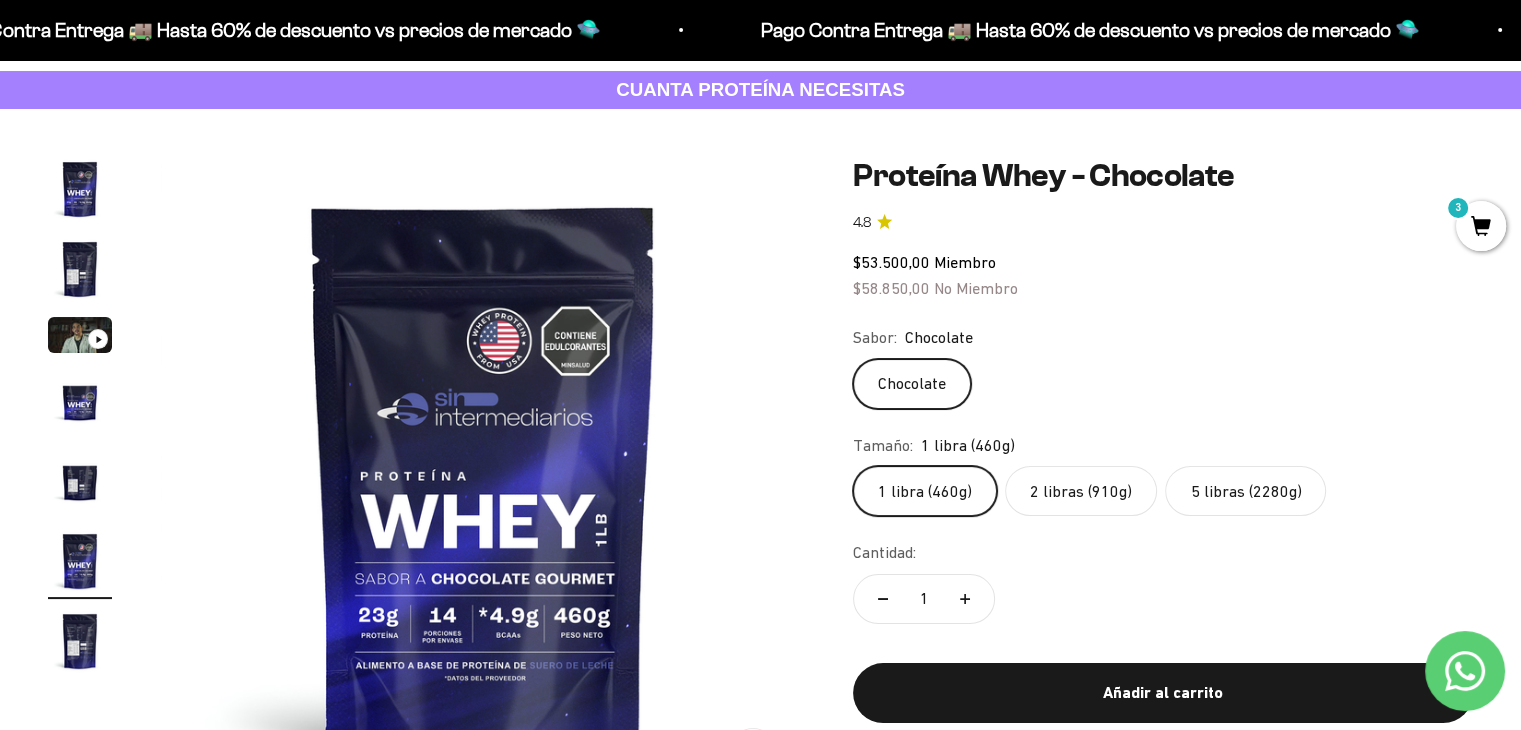 click on "1 libra (460g)
2 libras (910g)
5 libras (2280g)" 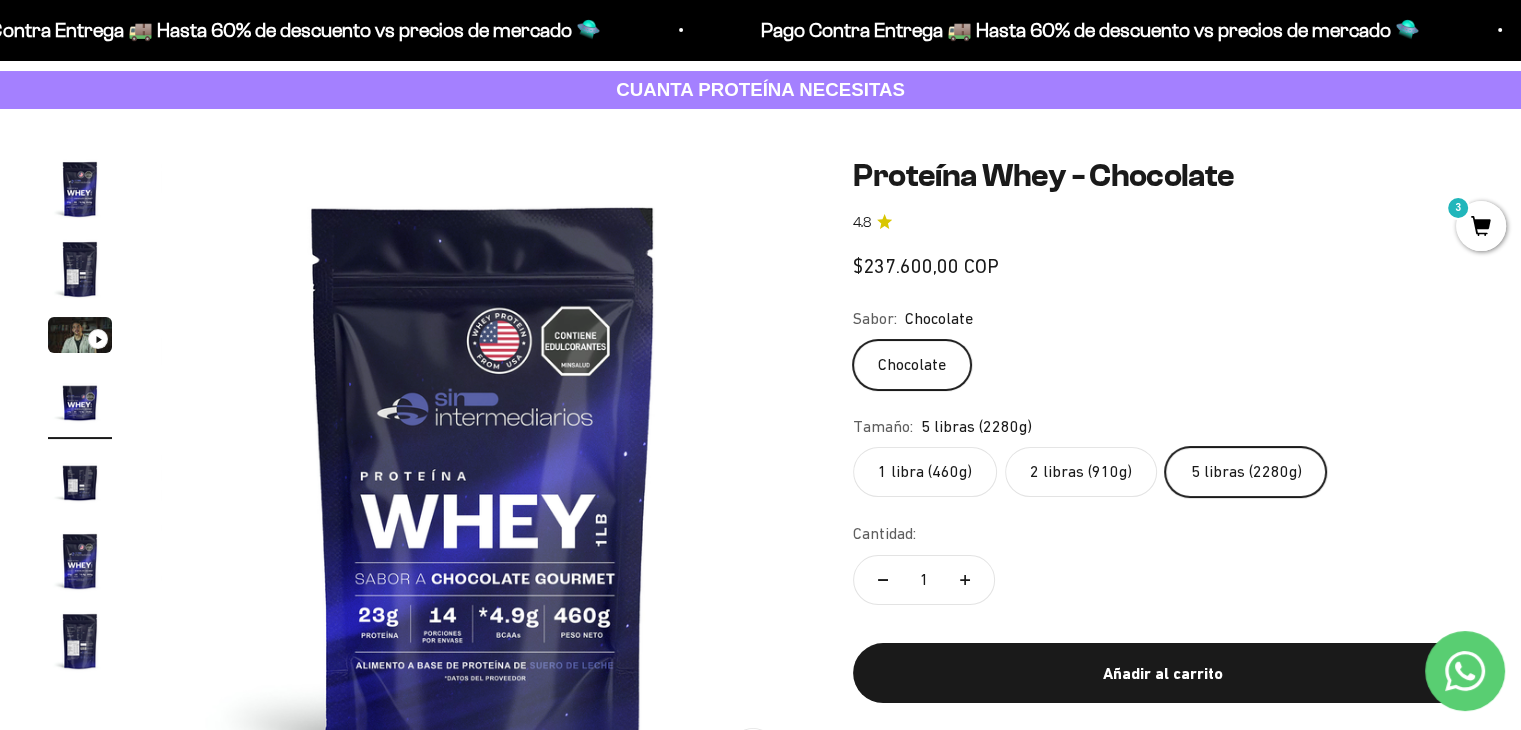 scroll, scrollTop: 0, scrollLeft: 2008, axis: horizontal 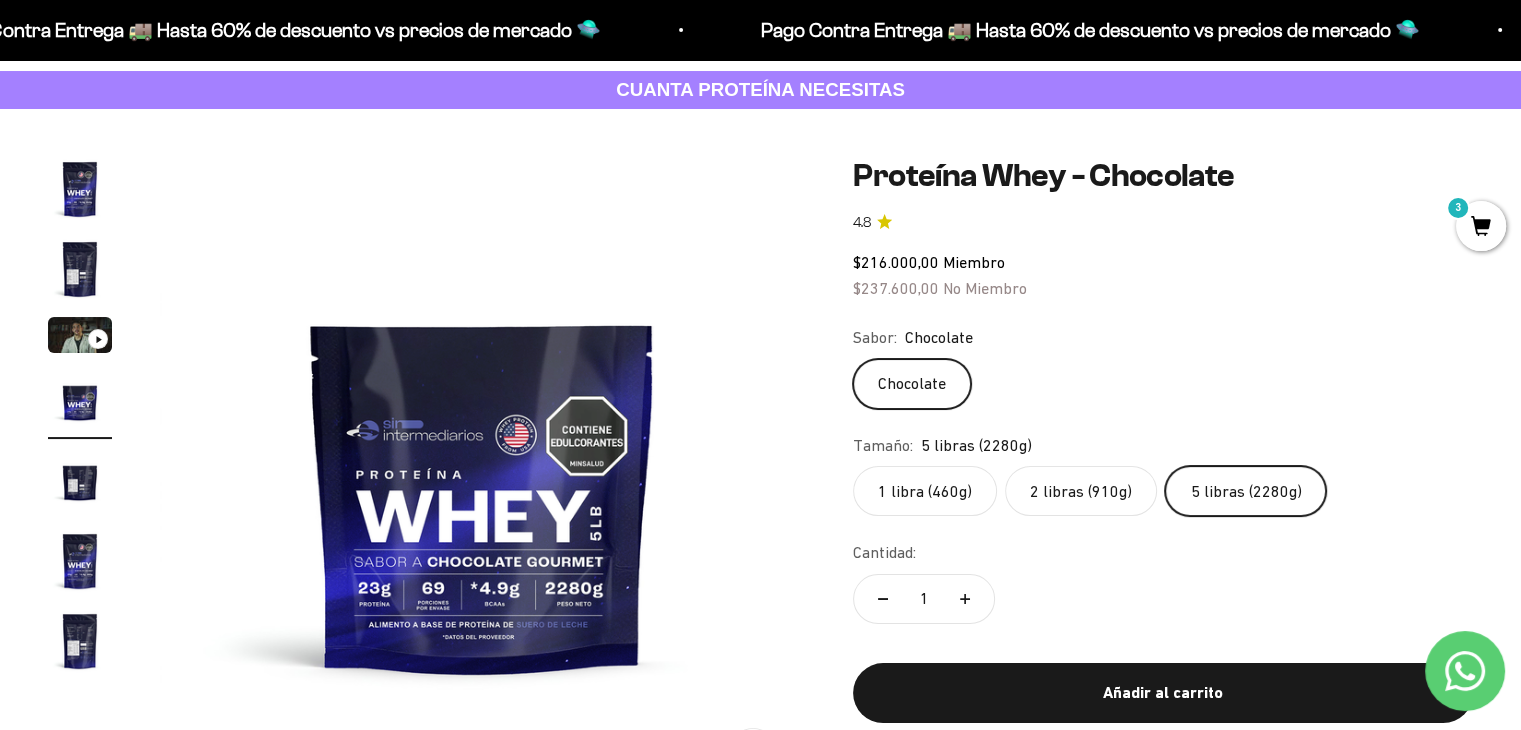 click on "1 libra (460g)" 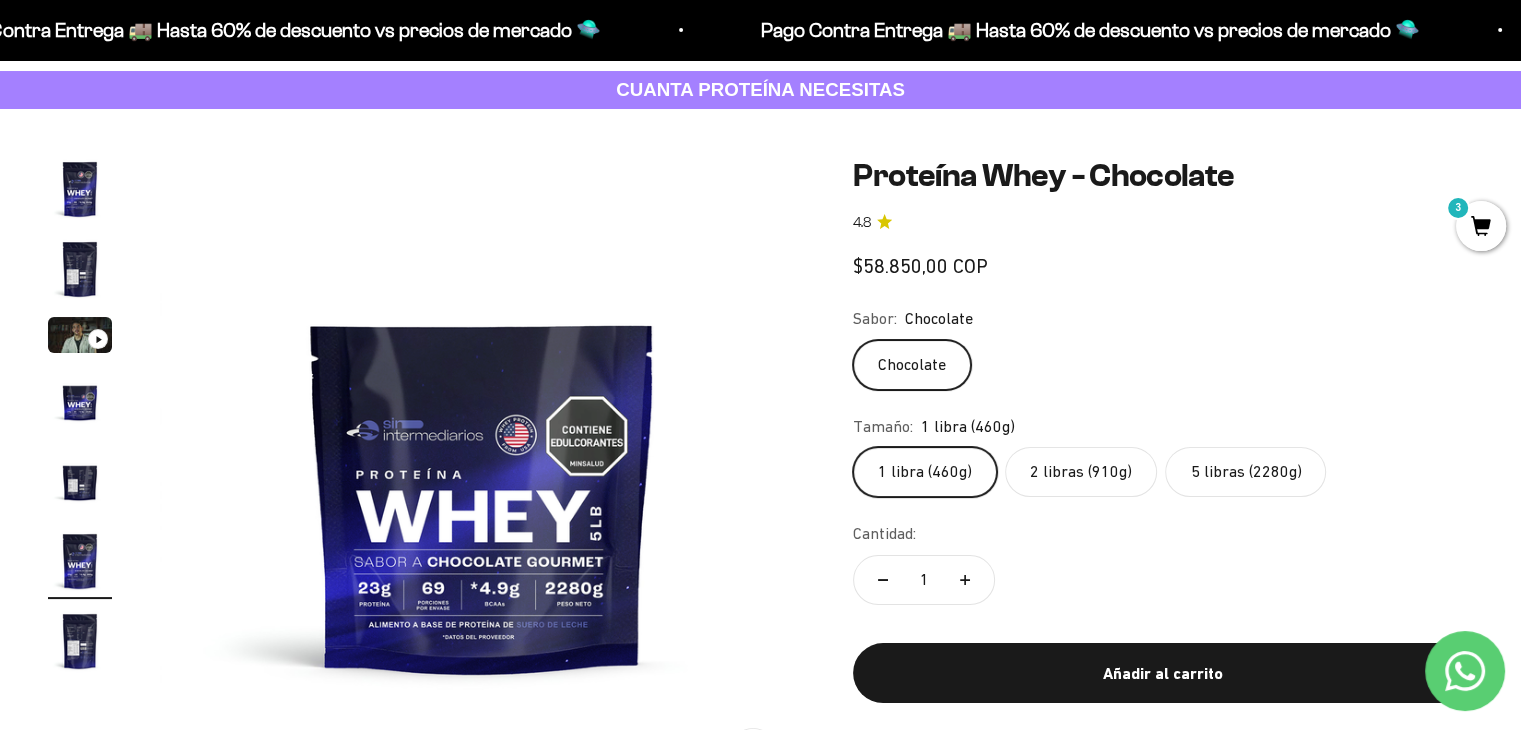 scroll, scrollTop: 0, scrollLeft: 3346, axis: horizontal 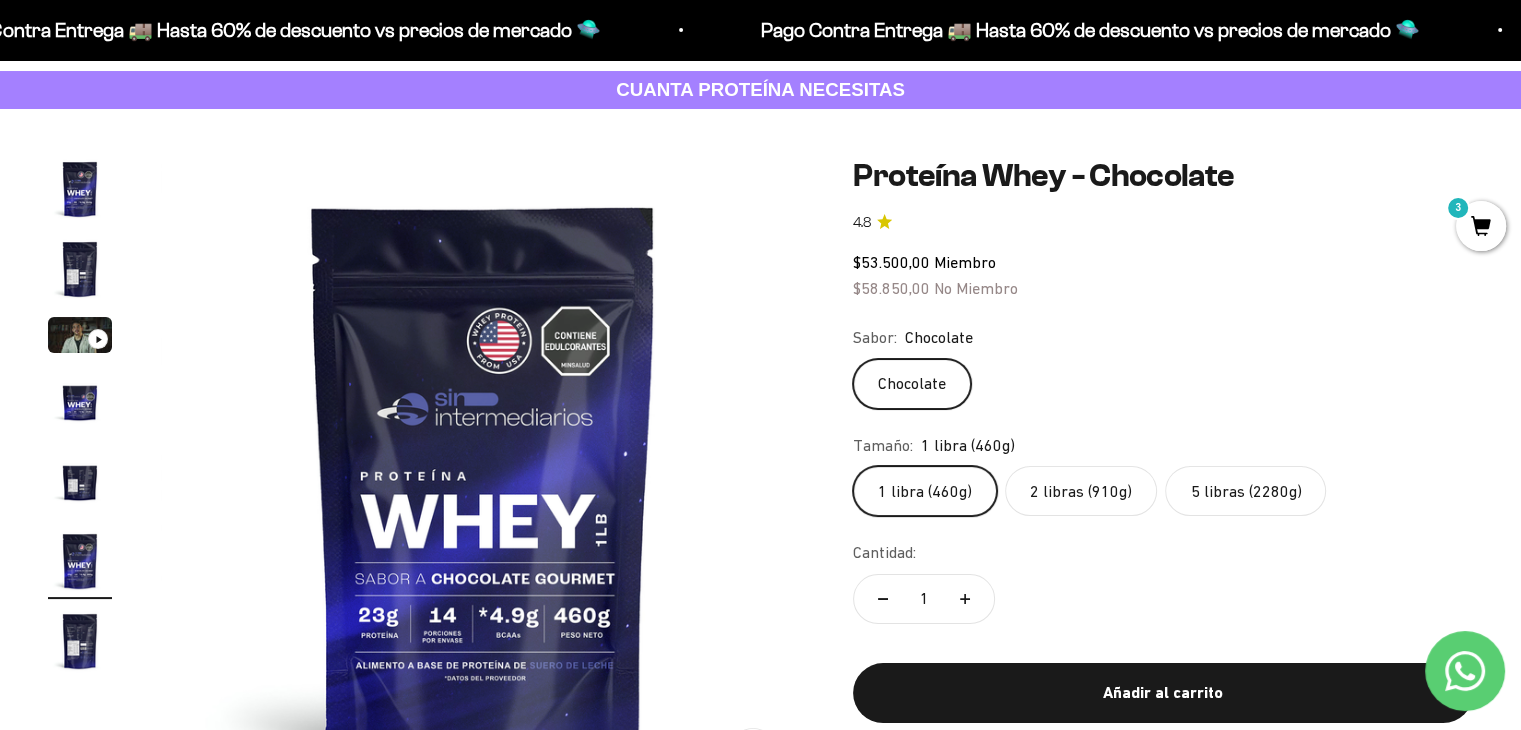 click on "2 libras (910g)" 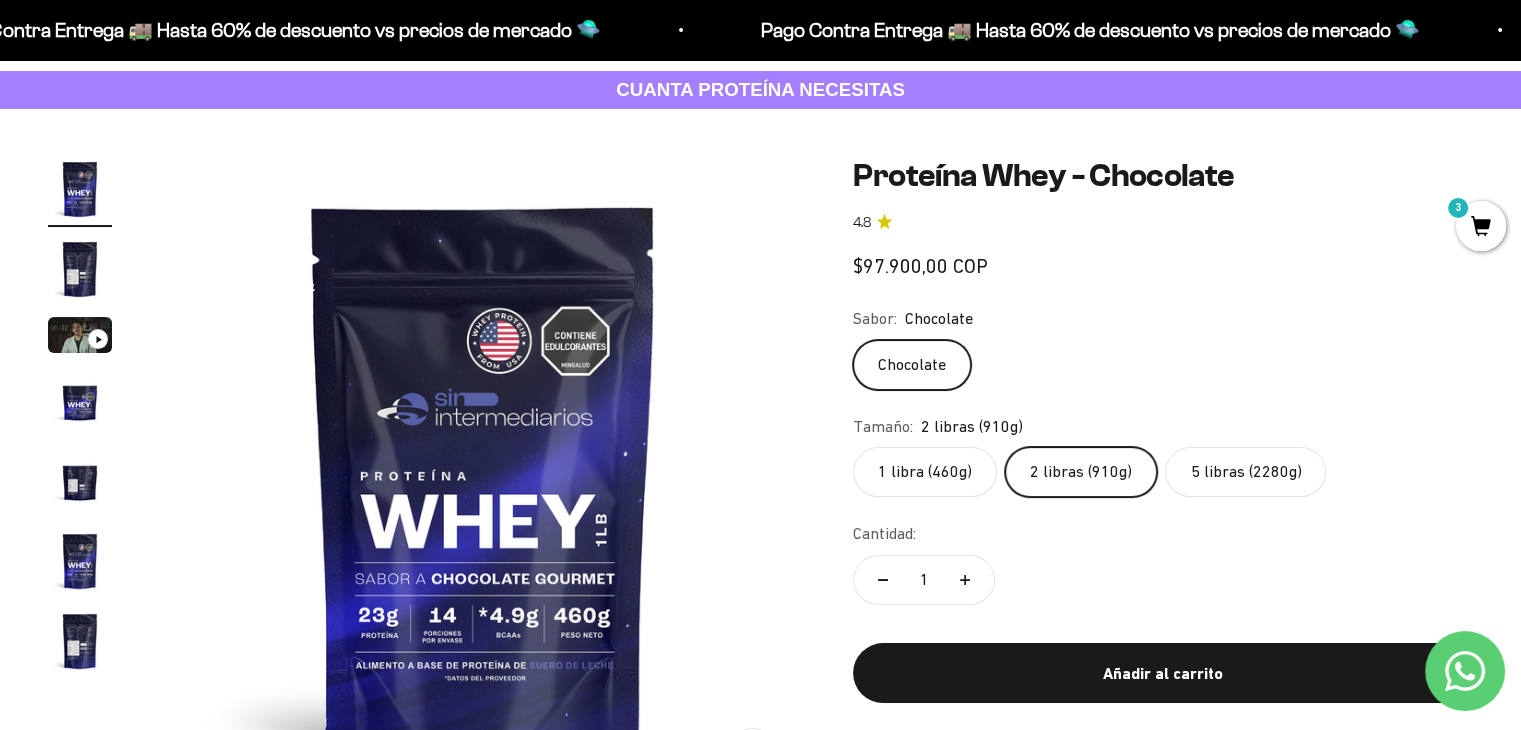 scroll, scrollTop: 0, scrollLeft: 0, axis: both 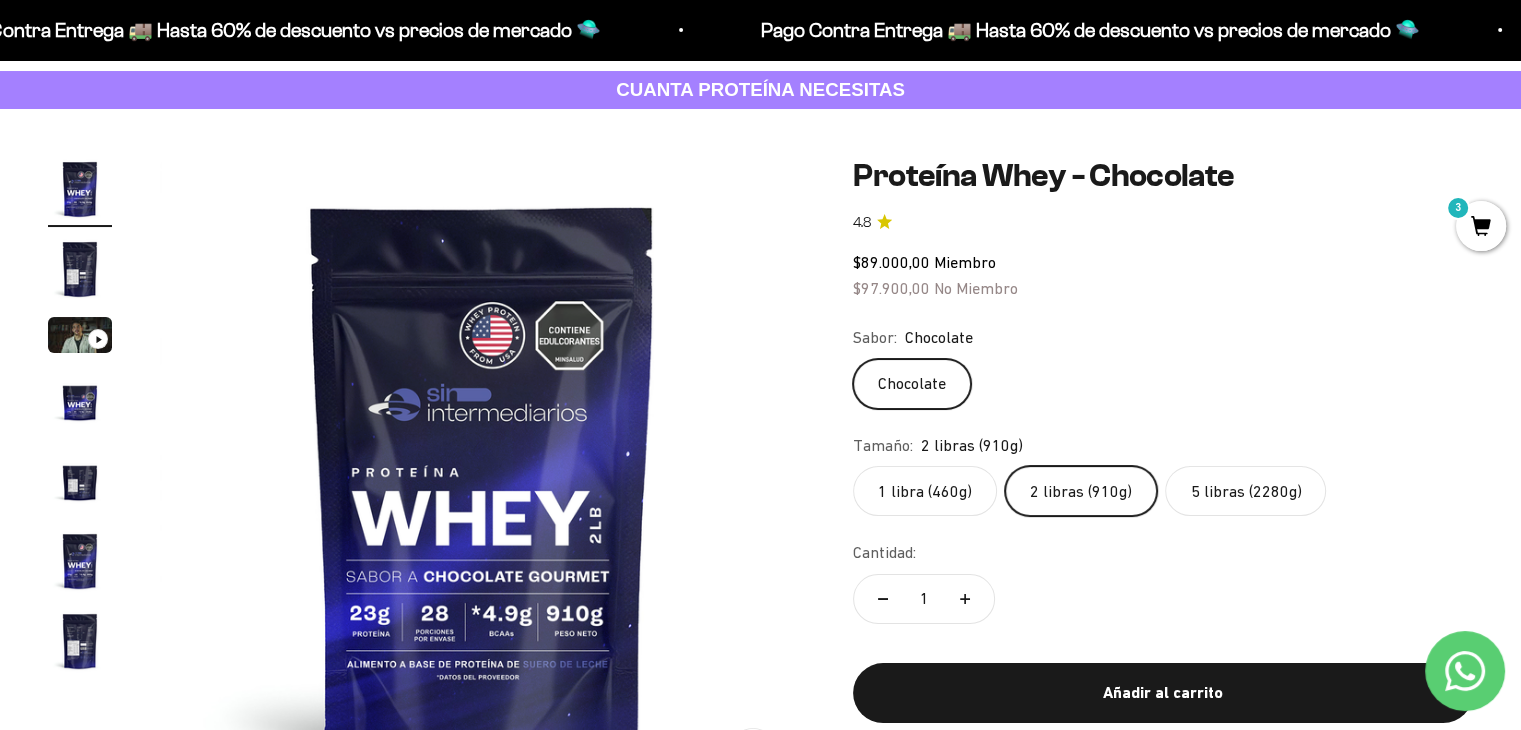 click on "5 libras (2280g)" 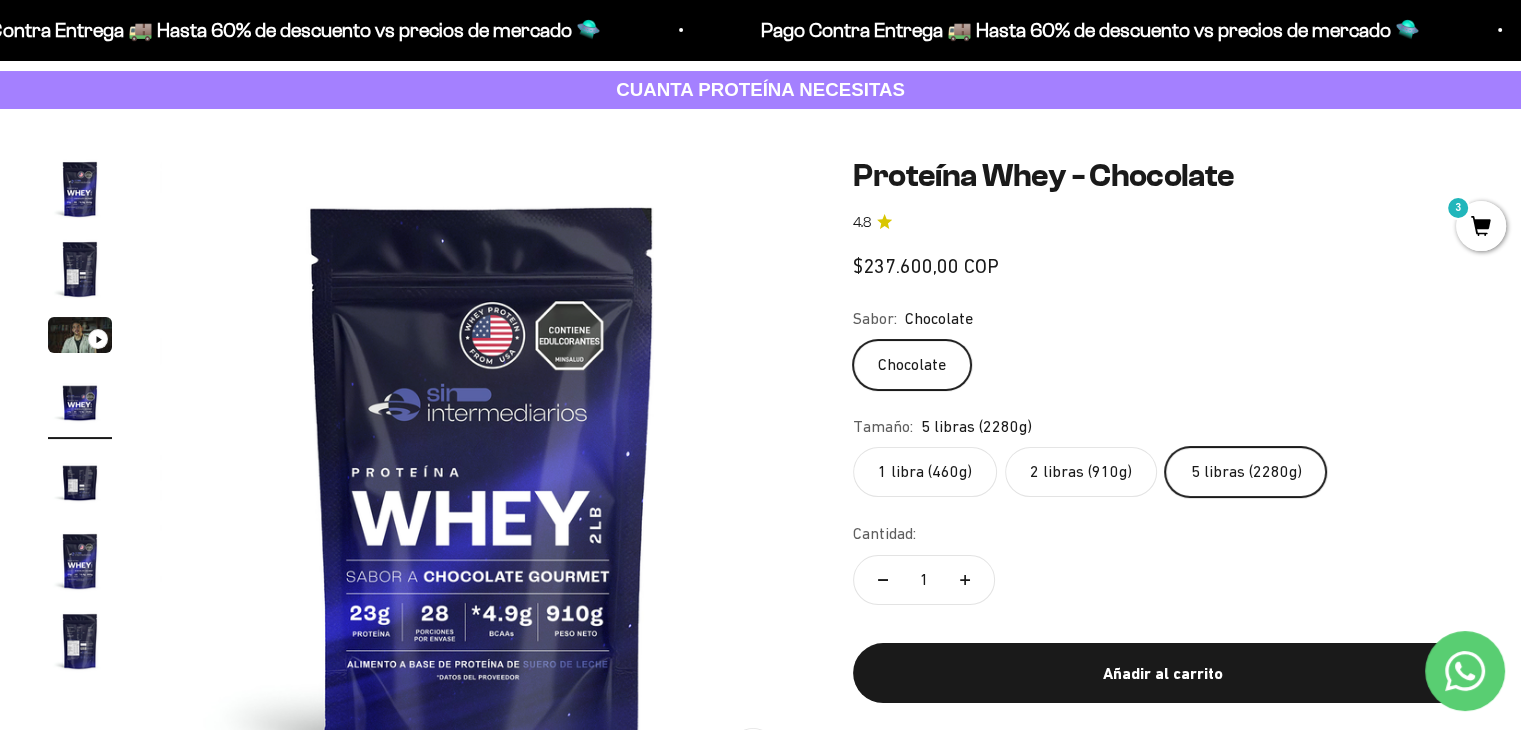 scroll, scrollTop: 0, scrollLeft: 2008, axis: horizontal 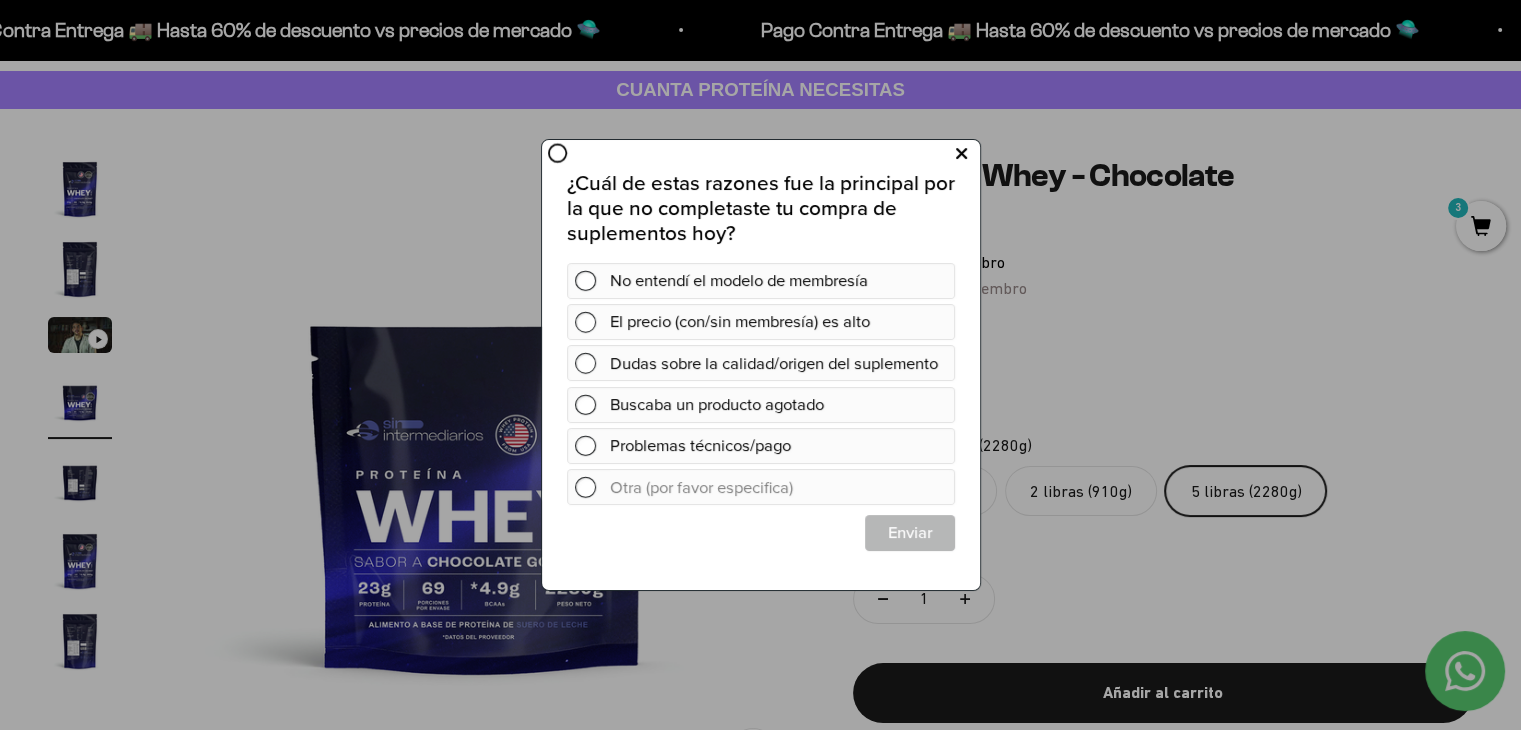 click at bounding box center (960, 154) 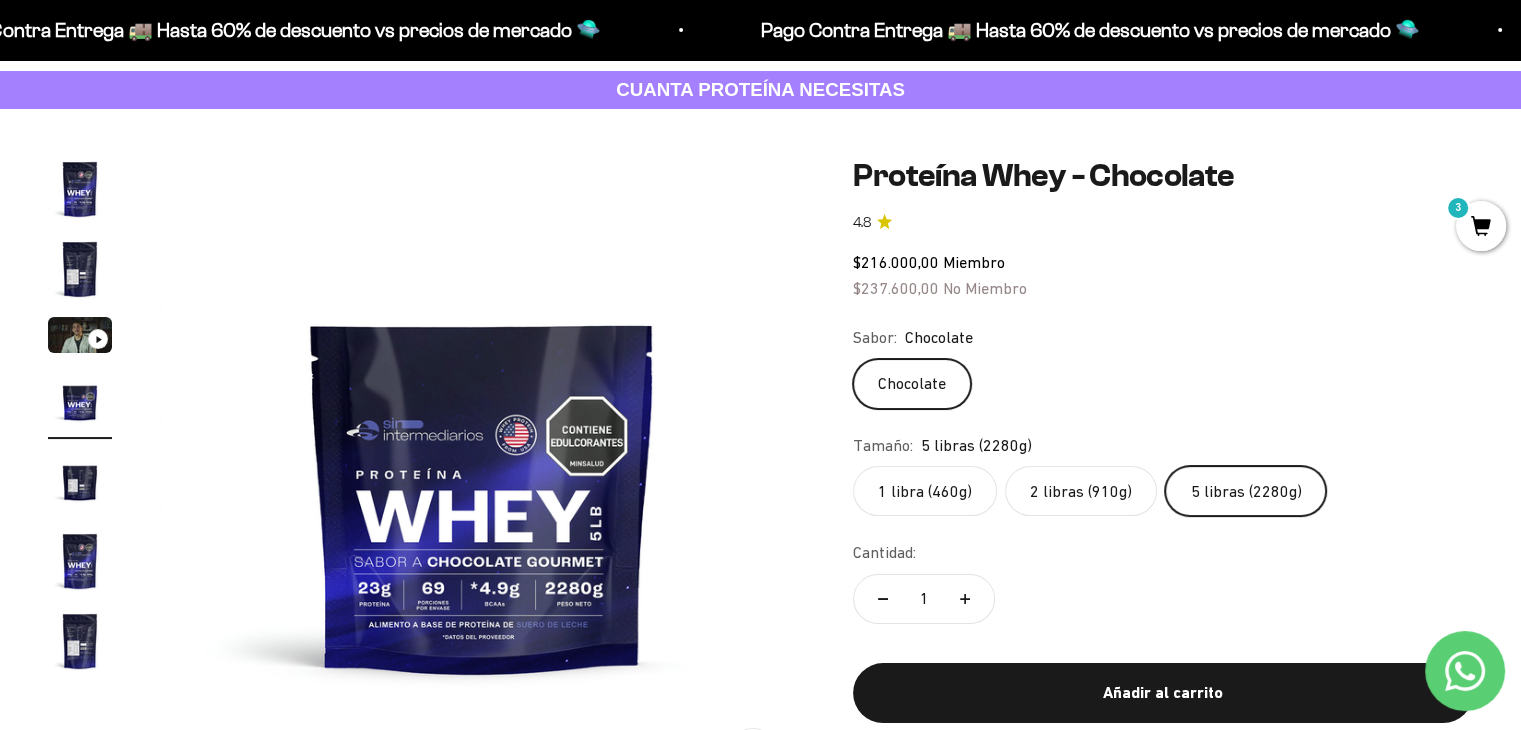 click on "2 libras (910g)" 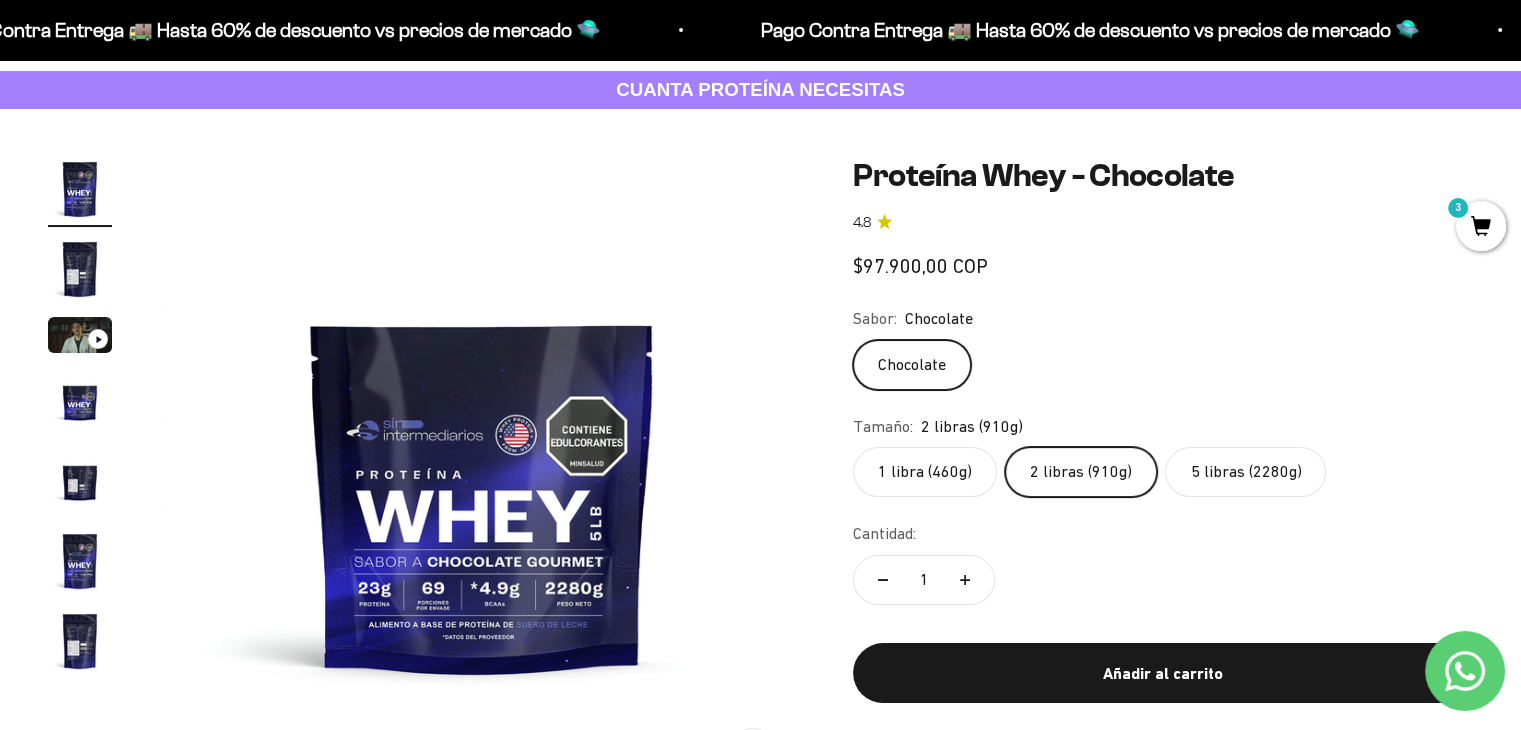 scroll, scrollTop: 0, scrollLeft: 0, axis: both 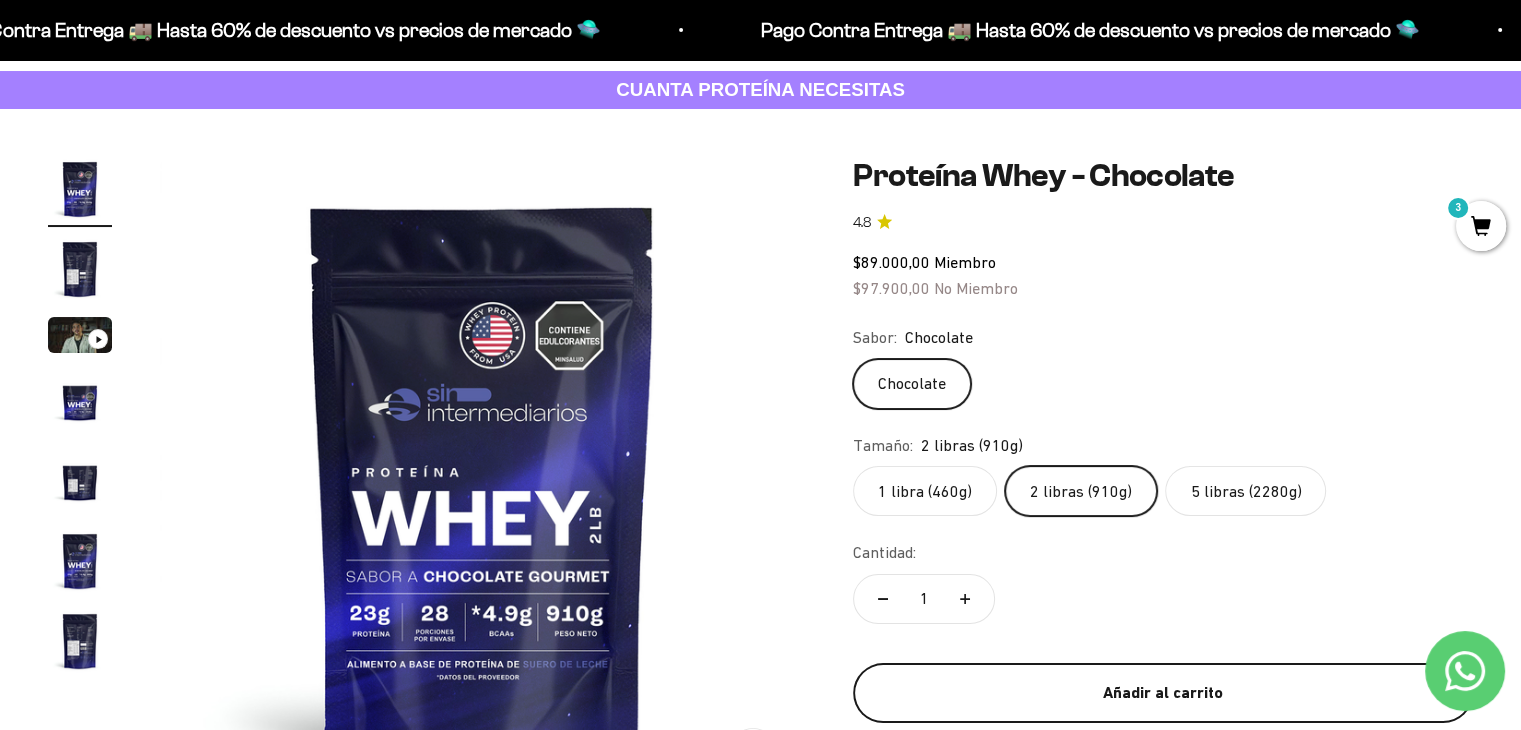 click on "Añadir al carrito" at bounding box center [1163, 693] 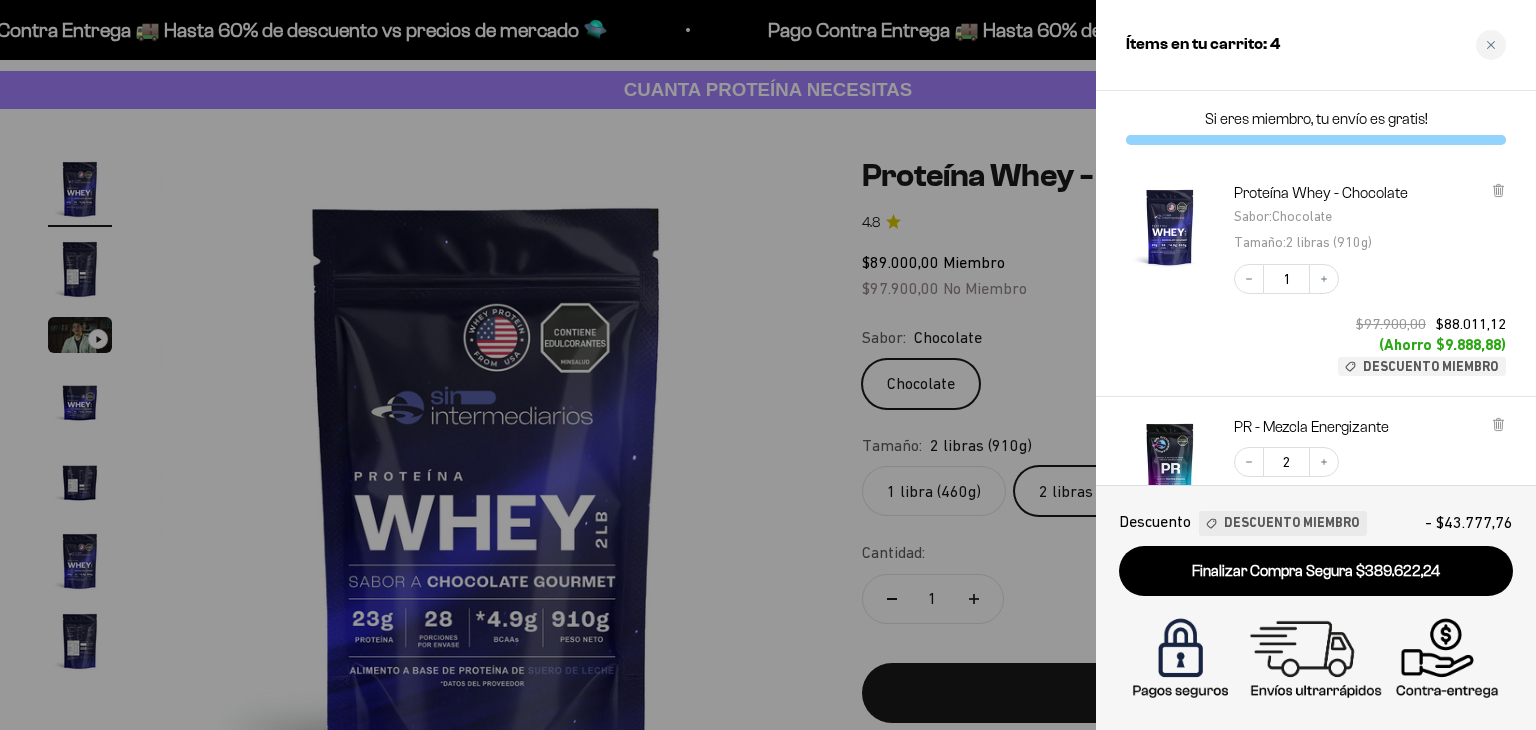click at bounding box center [768, 365] 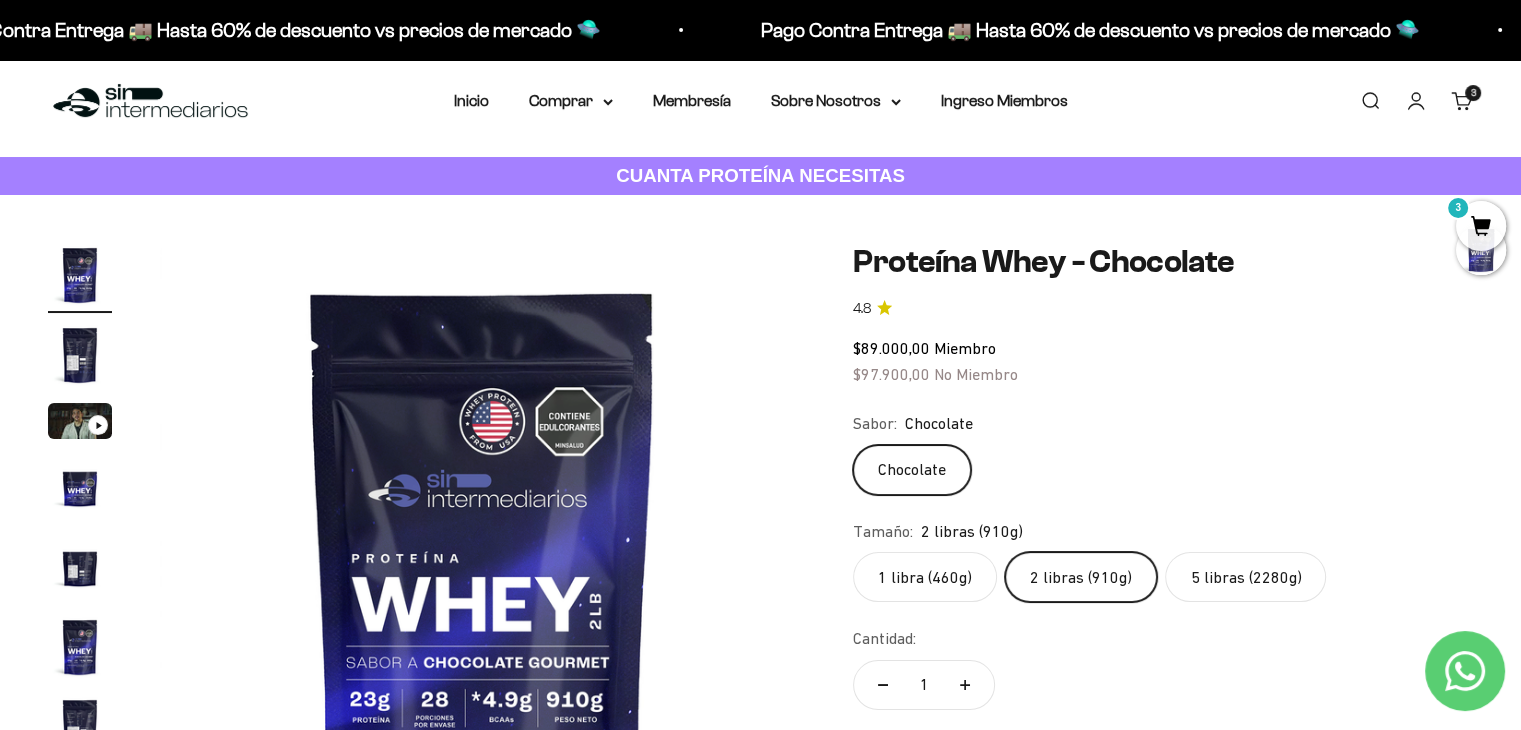 scroll, scrollTop: 0, scrollLeft: 0, axis: both 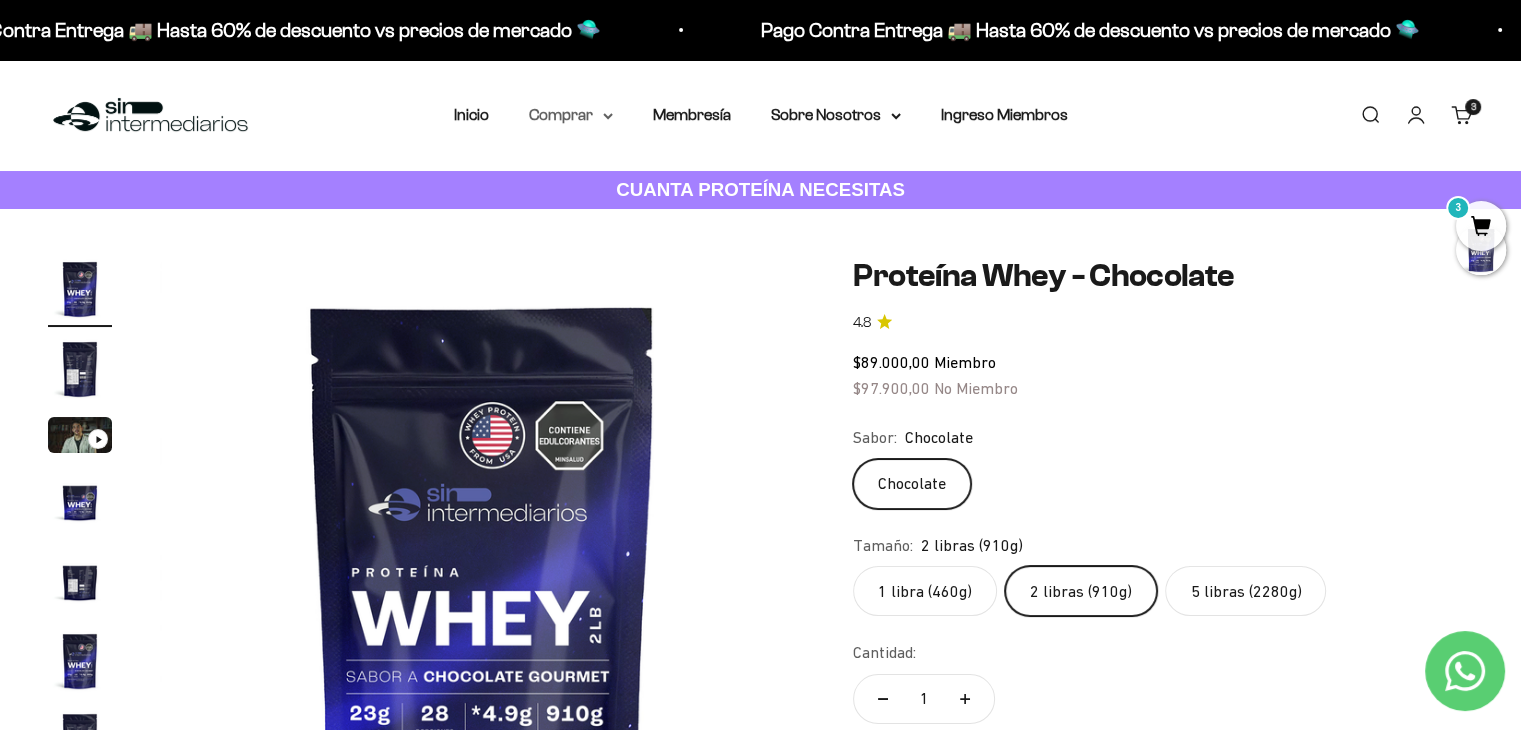click on "Comprar" at bounding box center [571, 115] 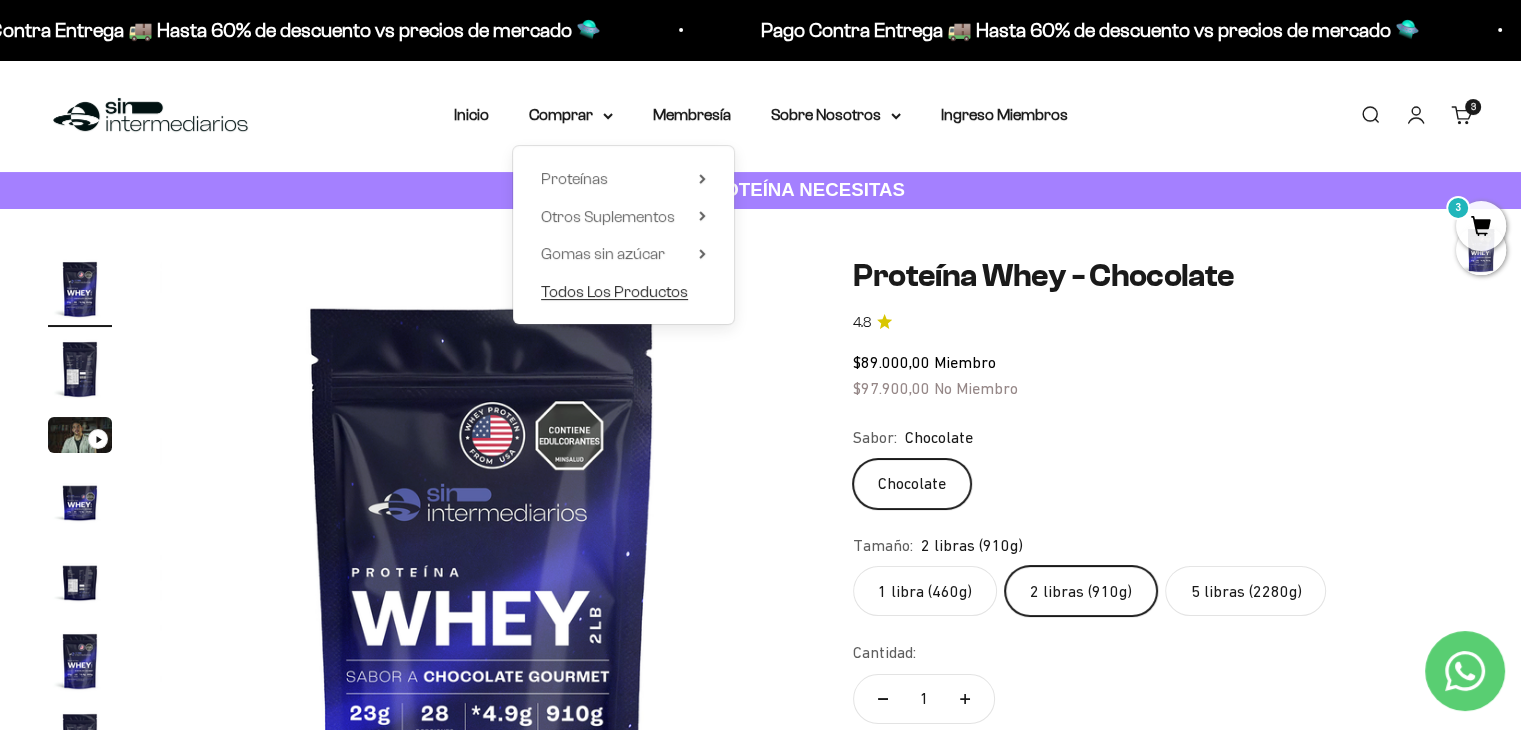 click on "Todos Los Productos" at bounding box center [614, 291] 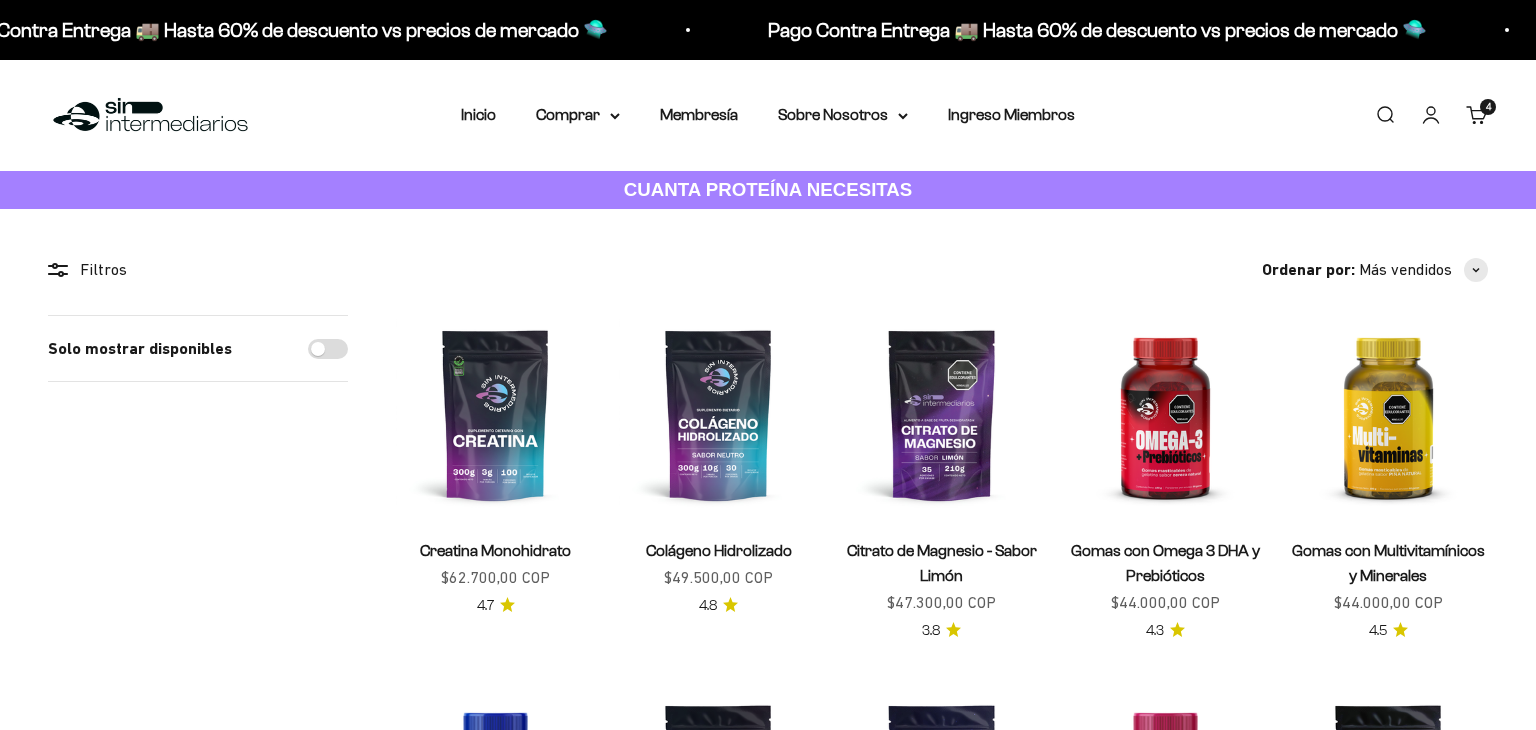 scroll, scrollTop: 0, scrollLeft: 0, axis: both 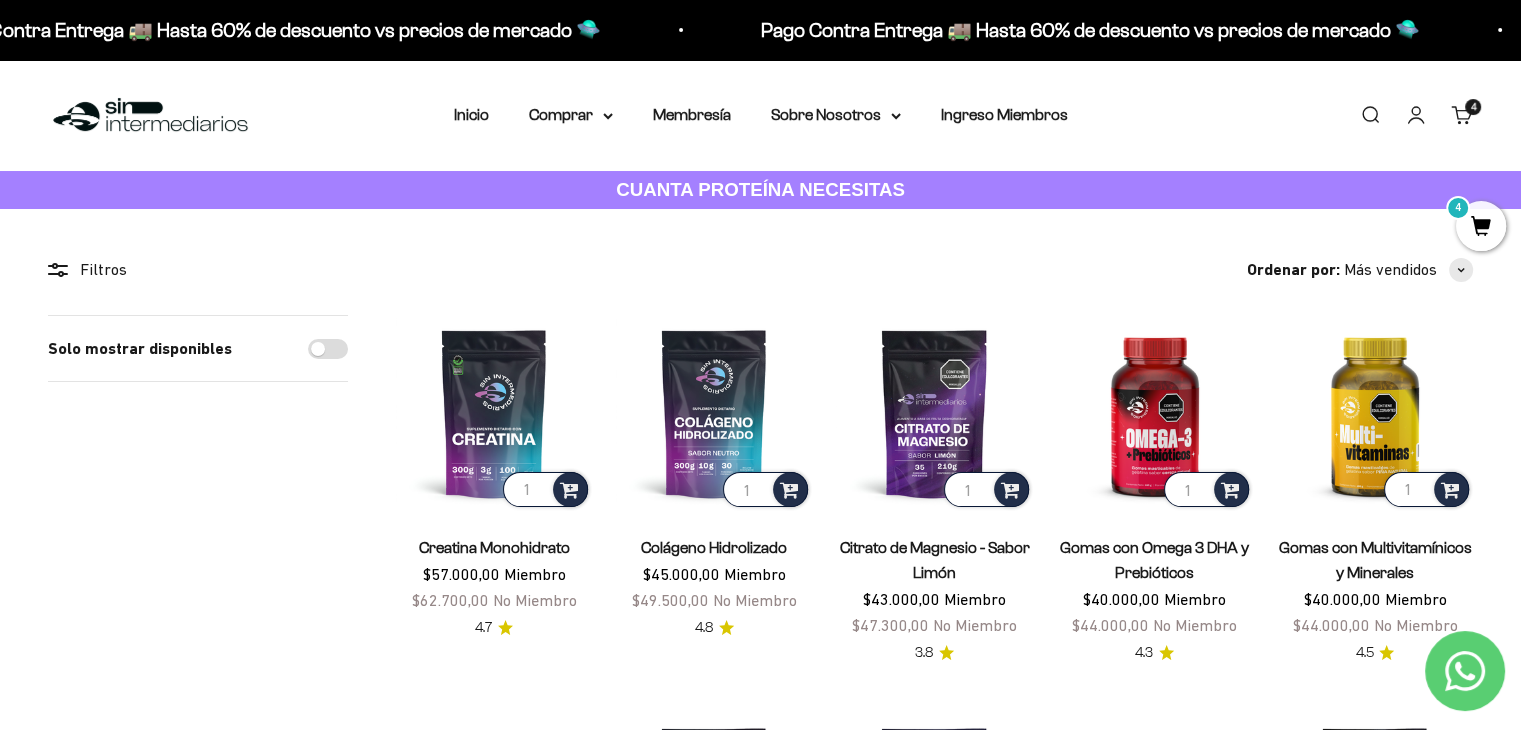 click on "Carrito
4 artículos
4" at bounding box center [1462, 115] 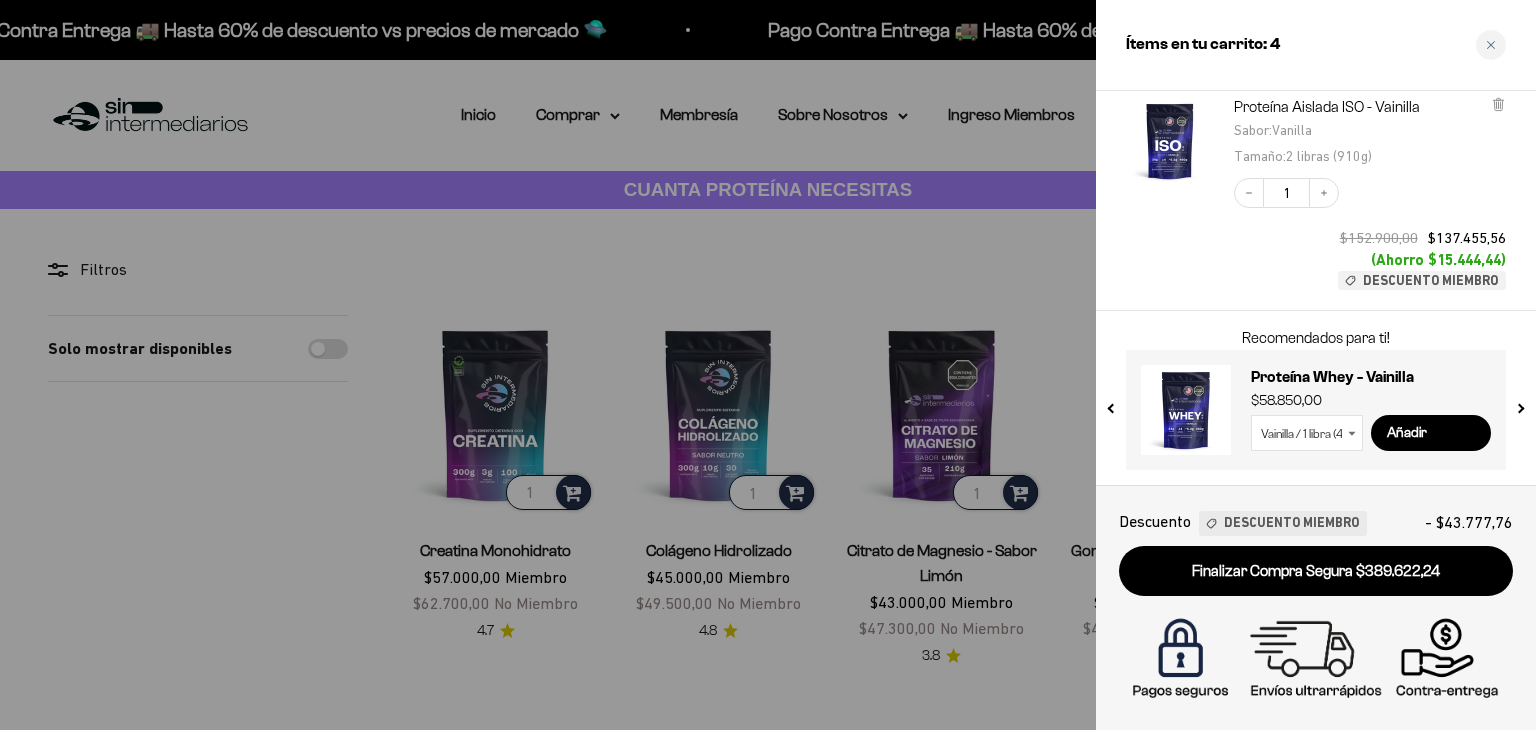 scroll, scrollTop: 504, scrollLeft: 0, axis: vertical 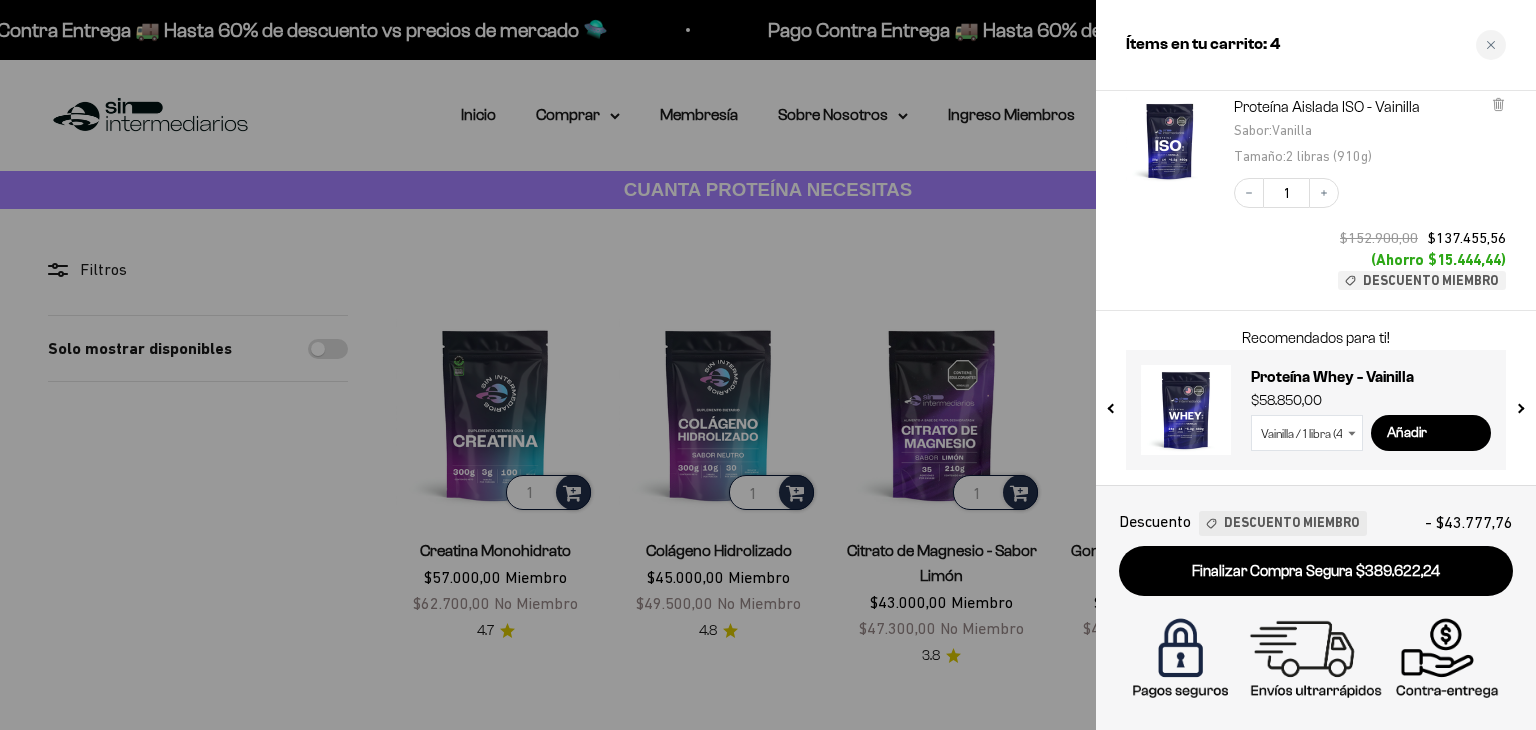 click at bounding box center (768, 365) 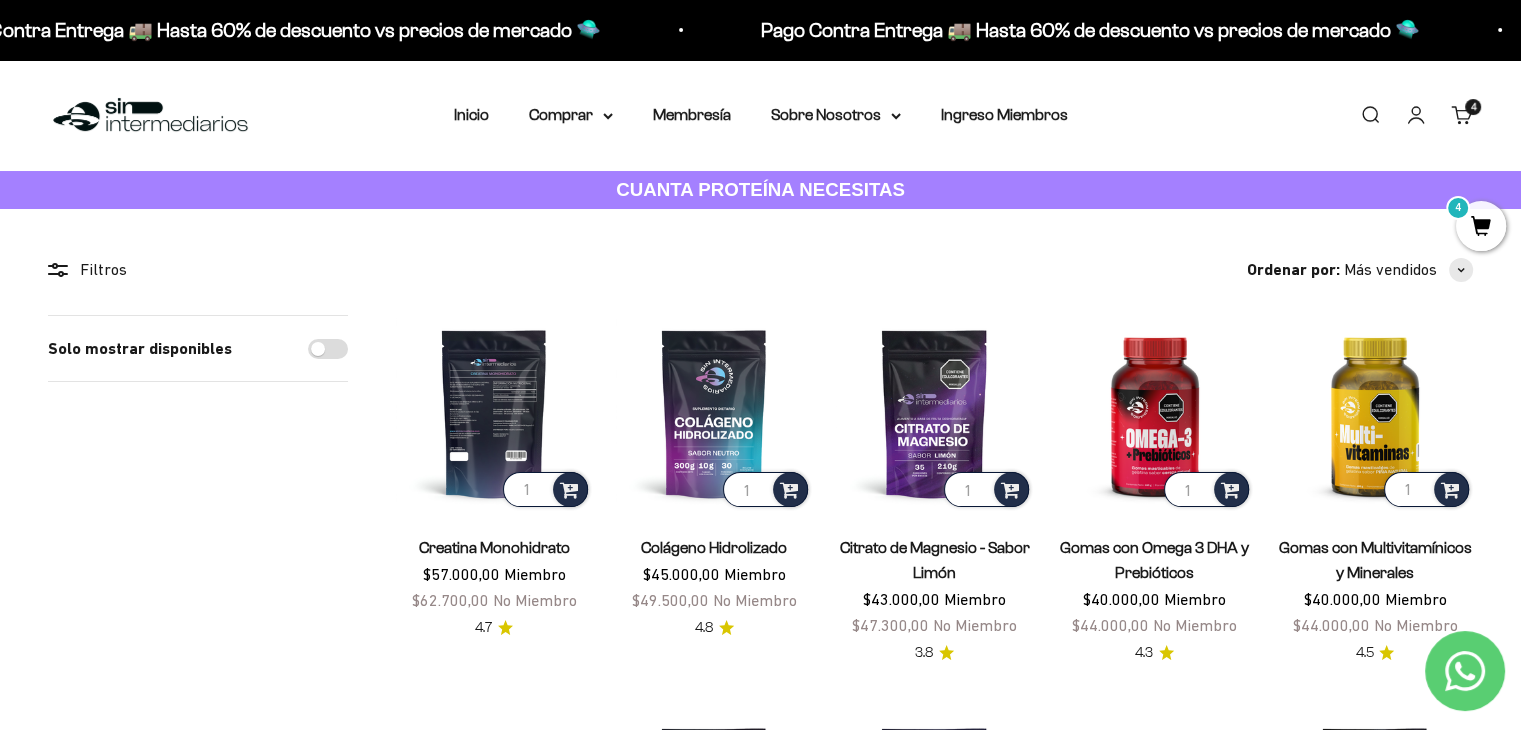 click on "1" at bounding box center (545, 489) 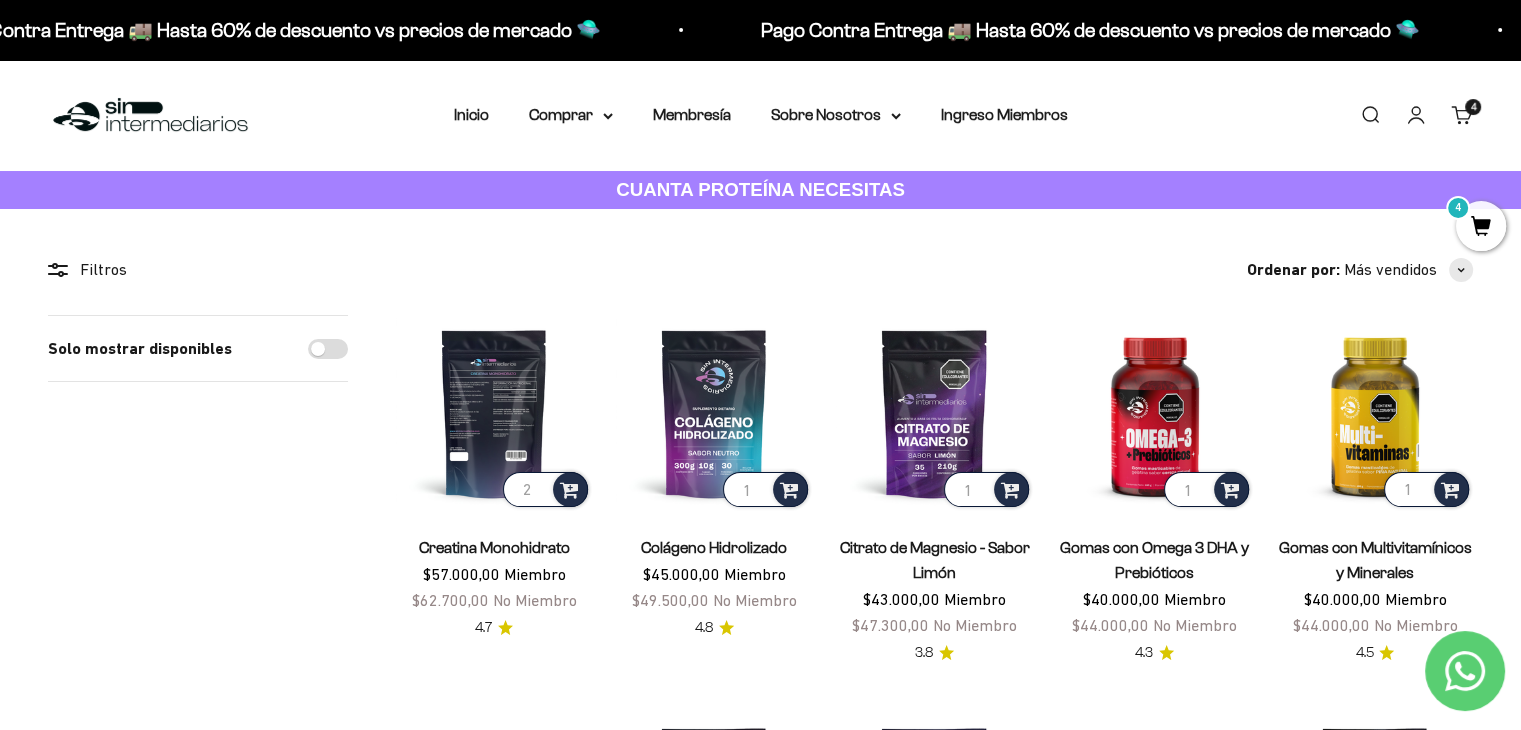 type on "2" 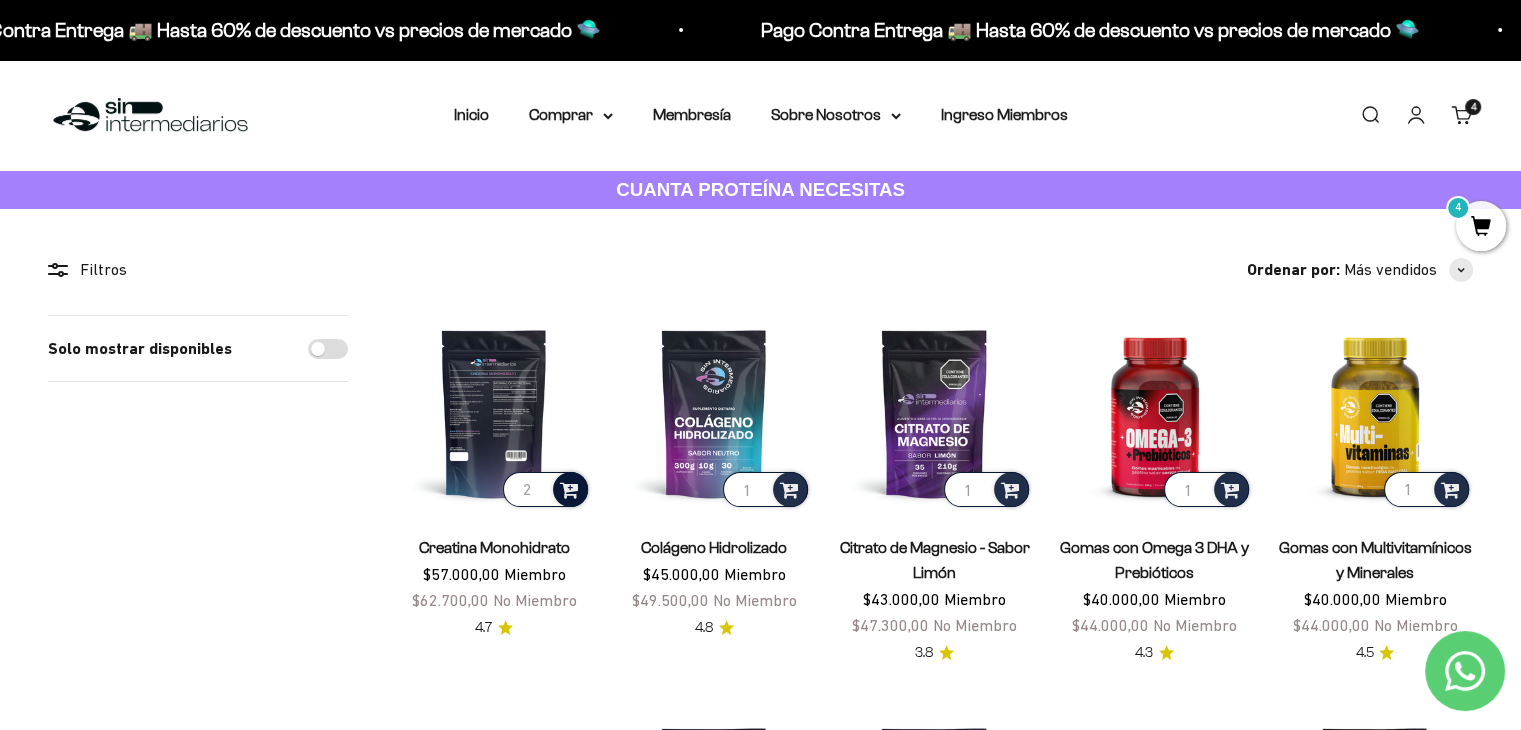 click at bounding box center [569, 488] 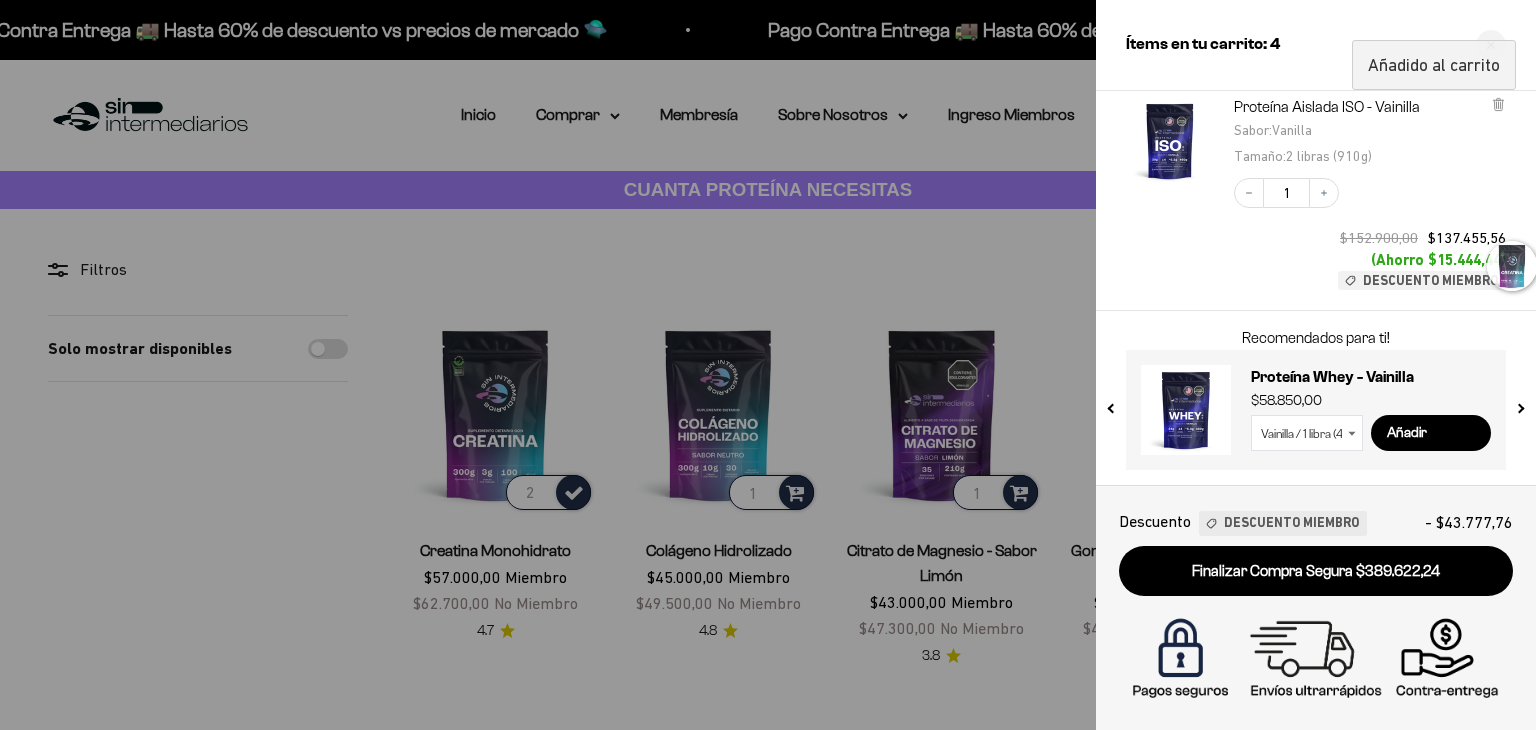 scroll, scrollTop: 688, scrollLeft: 0, axis: vertical 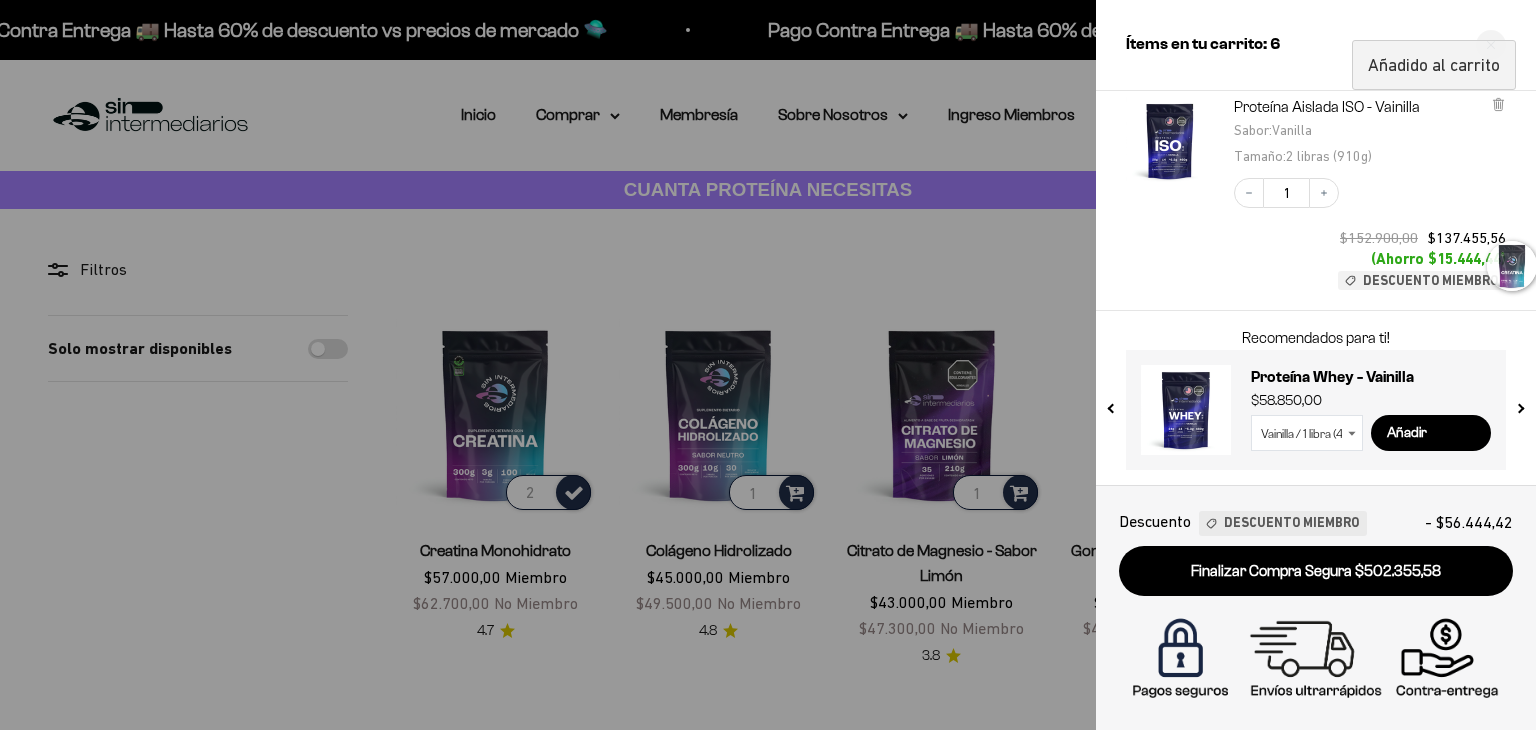 click at bounding box center [768, 365] 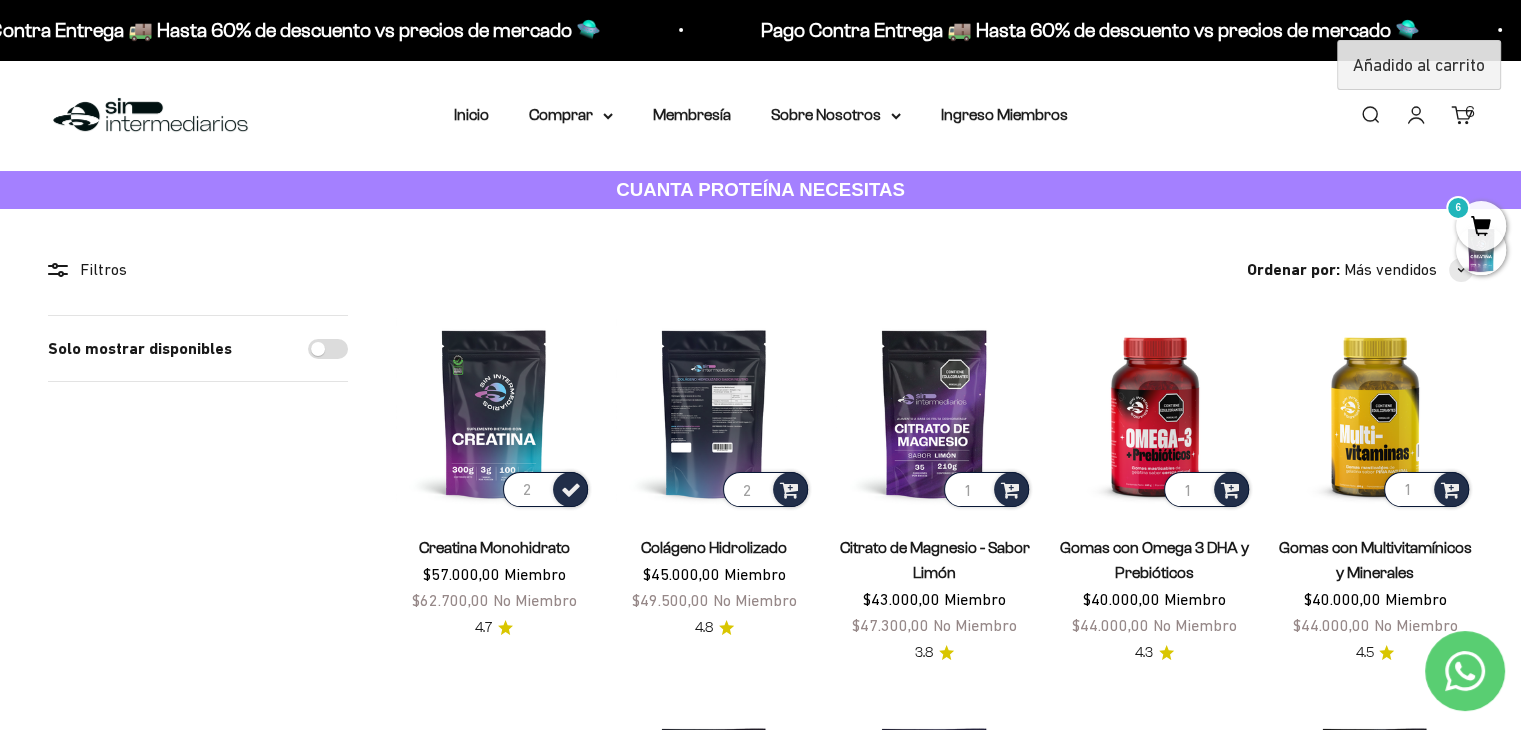 click on "2" at bounding box center [765, 489] 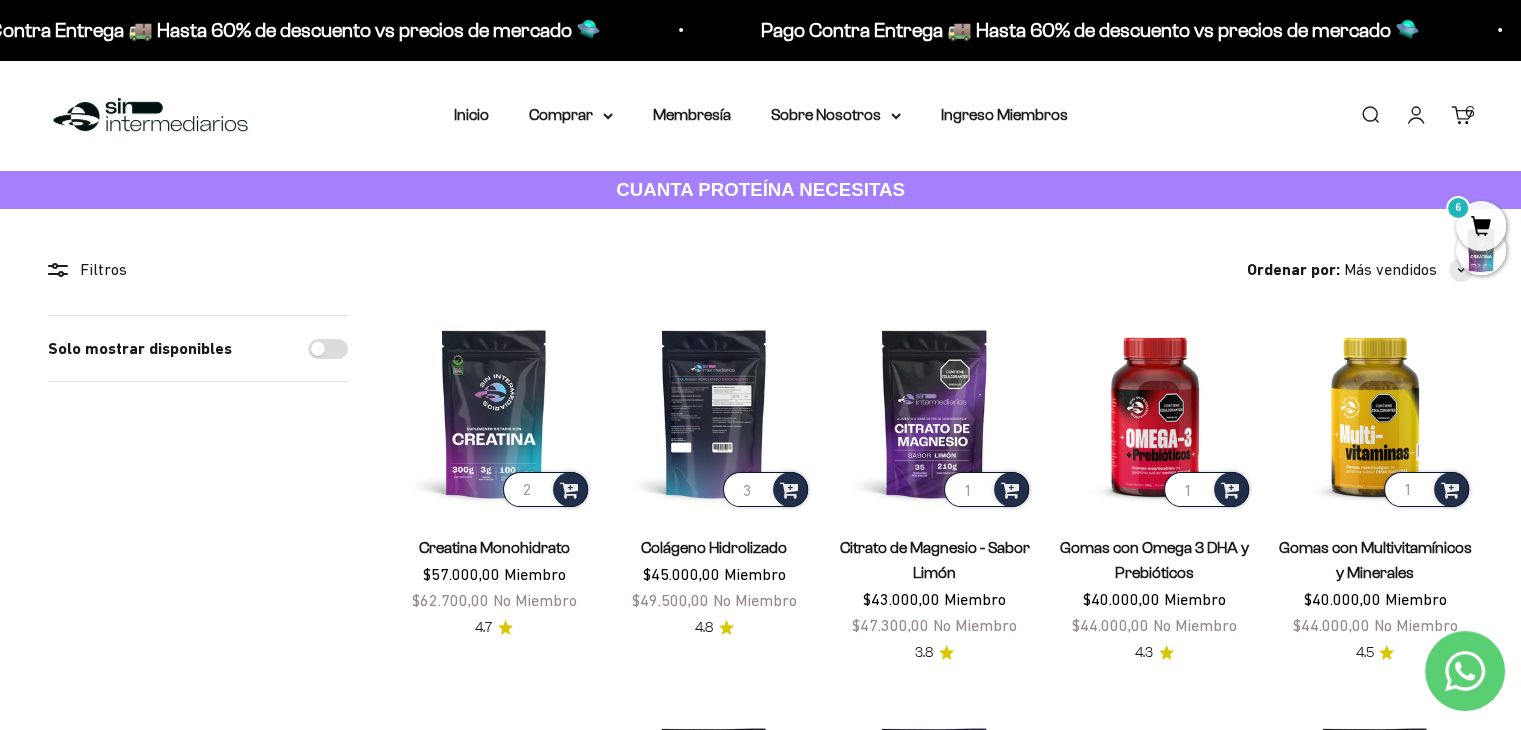 type on "3" 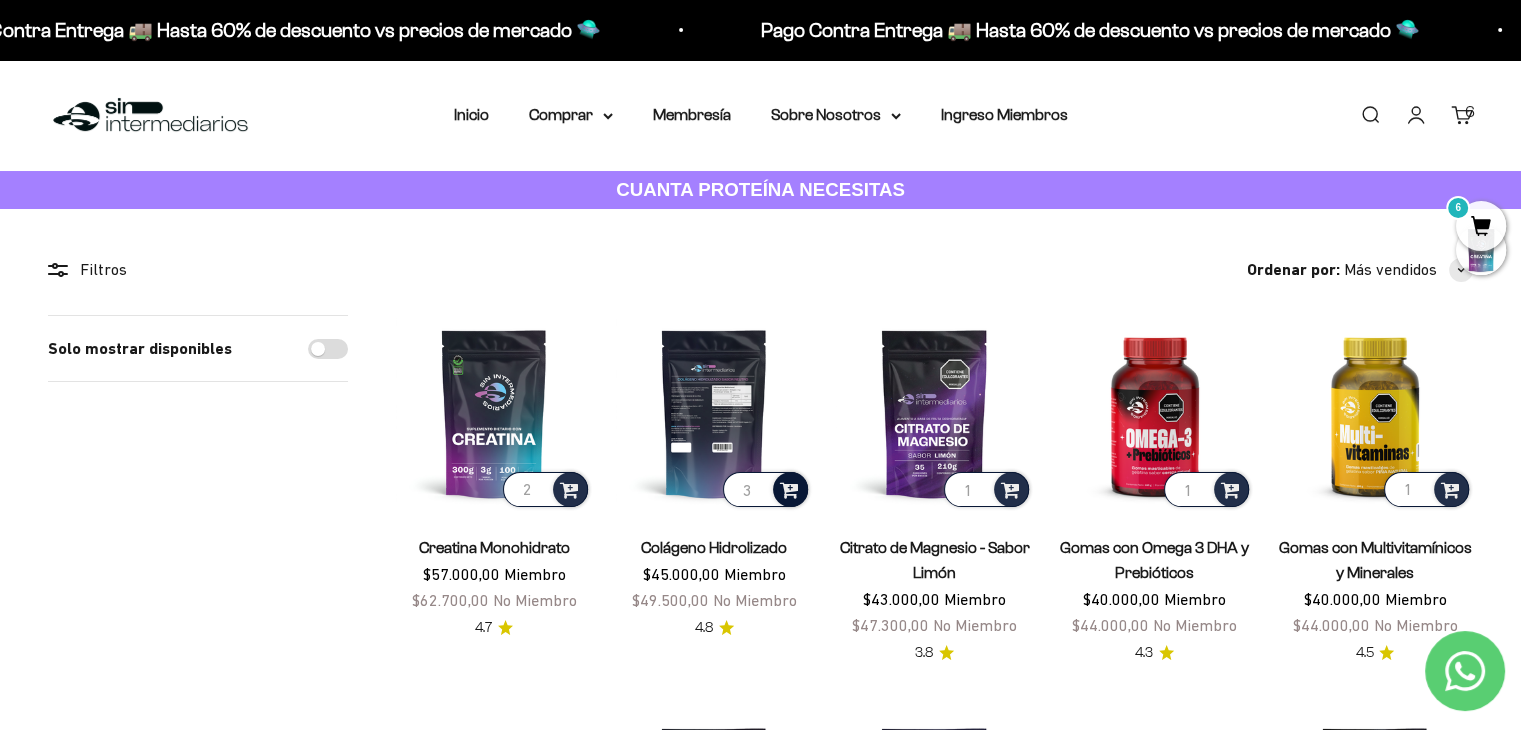 click at bounding box center [789, 488] 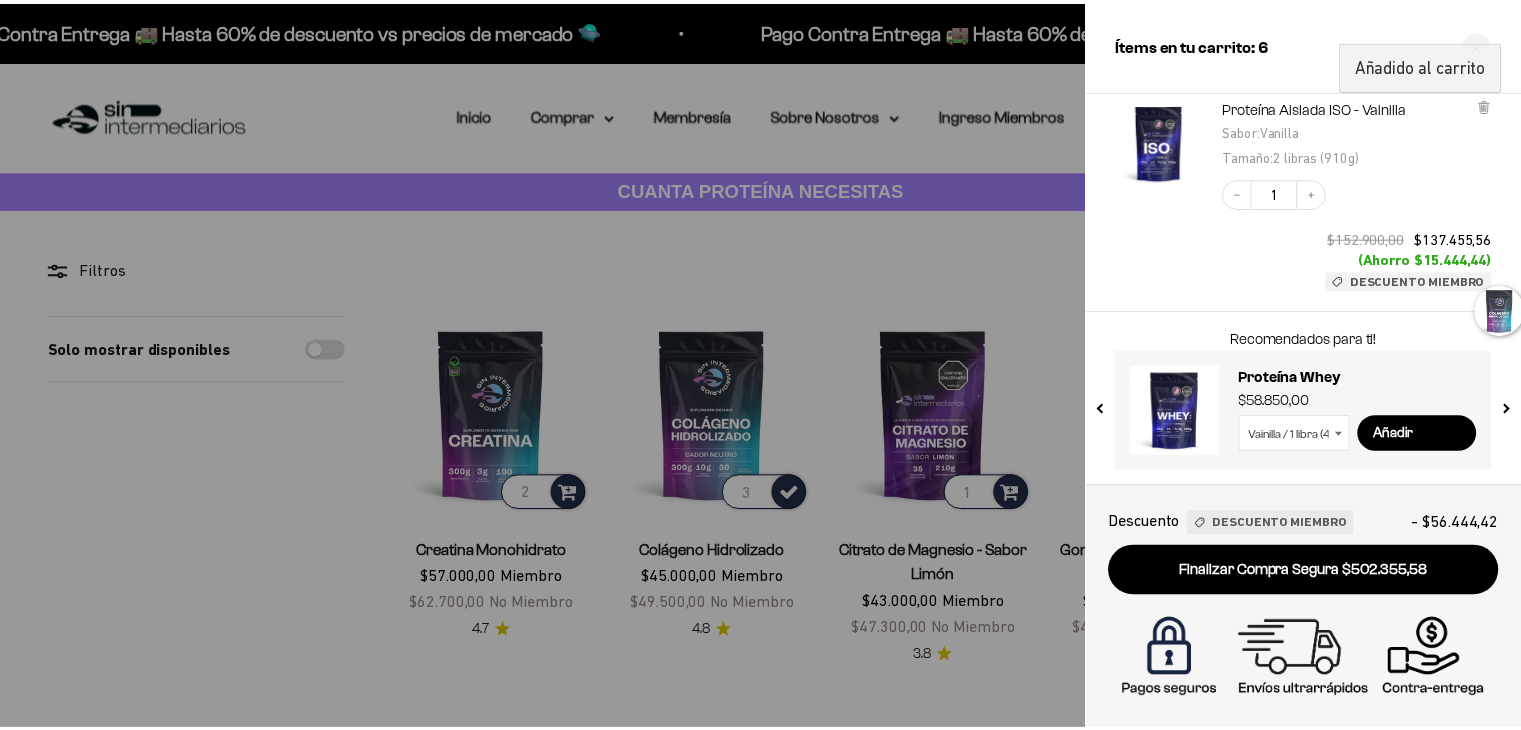 scroll, scrollTop: 872, scrollLeft: 0, axis: vertical 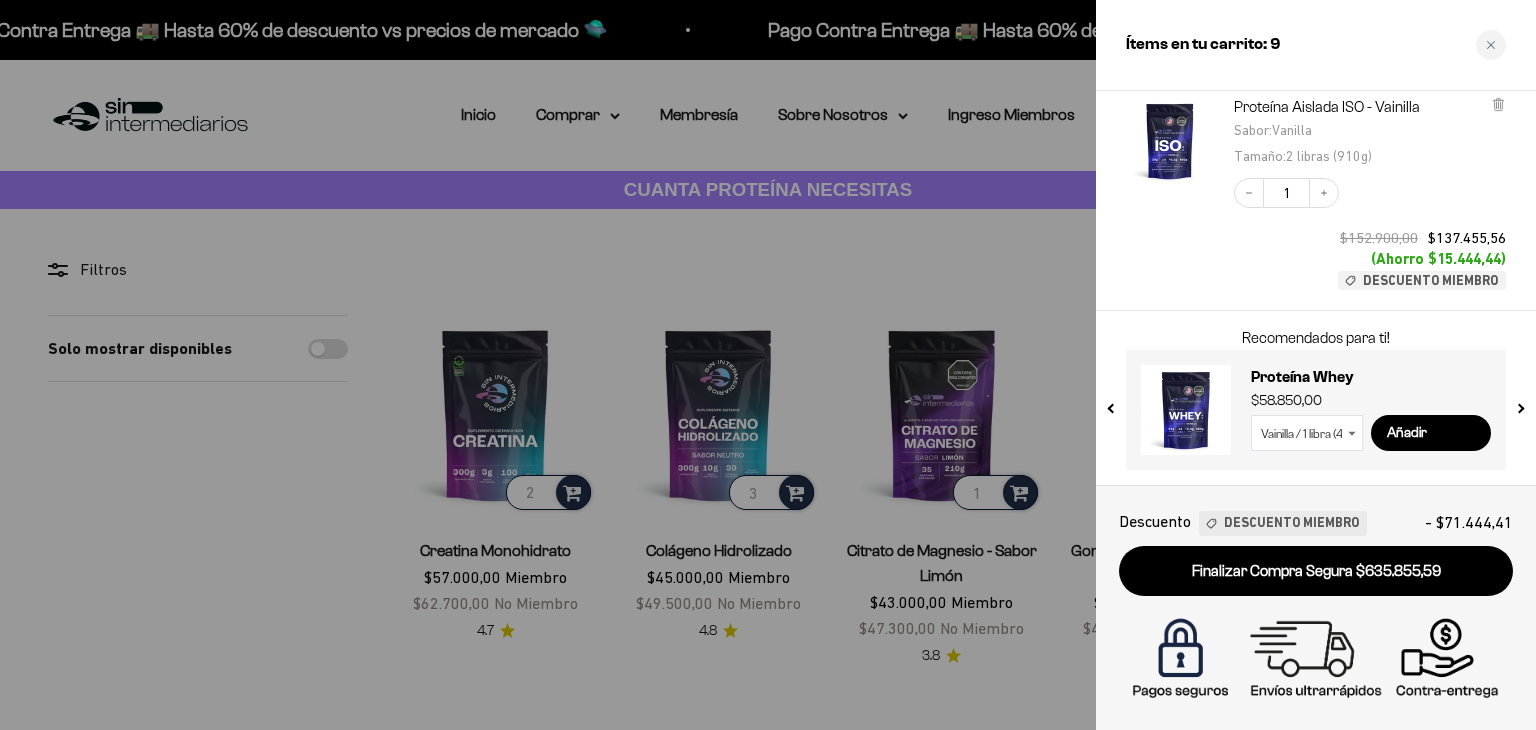 click at bounding box center [768, 365] 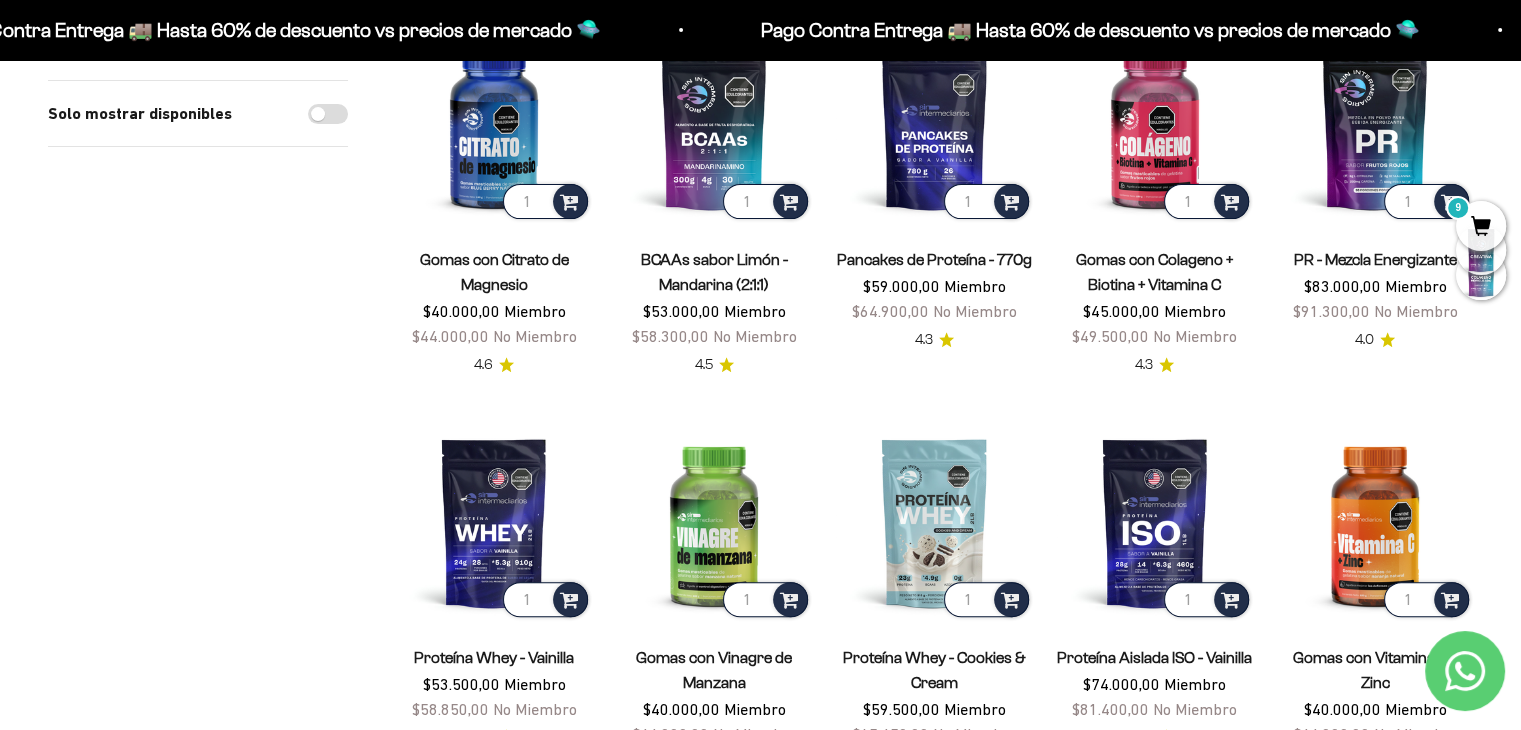 scroll, scrollTop: 700, scrollLeft: 0, axis: vertical 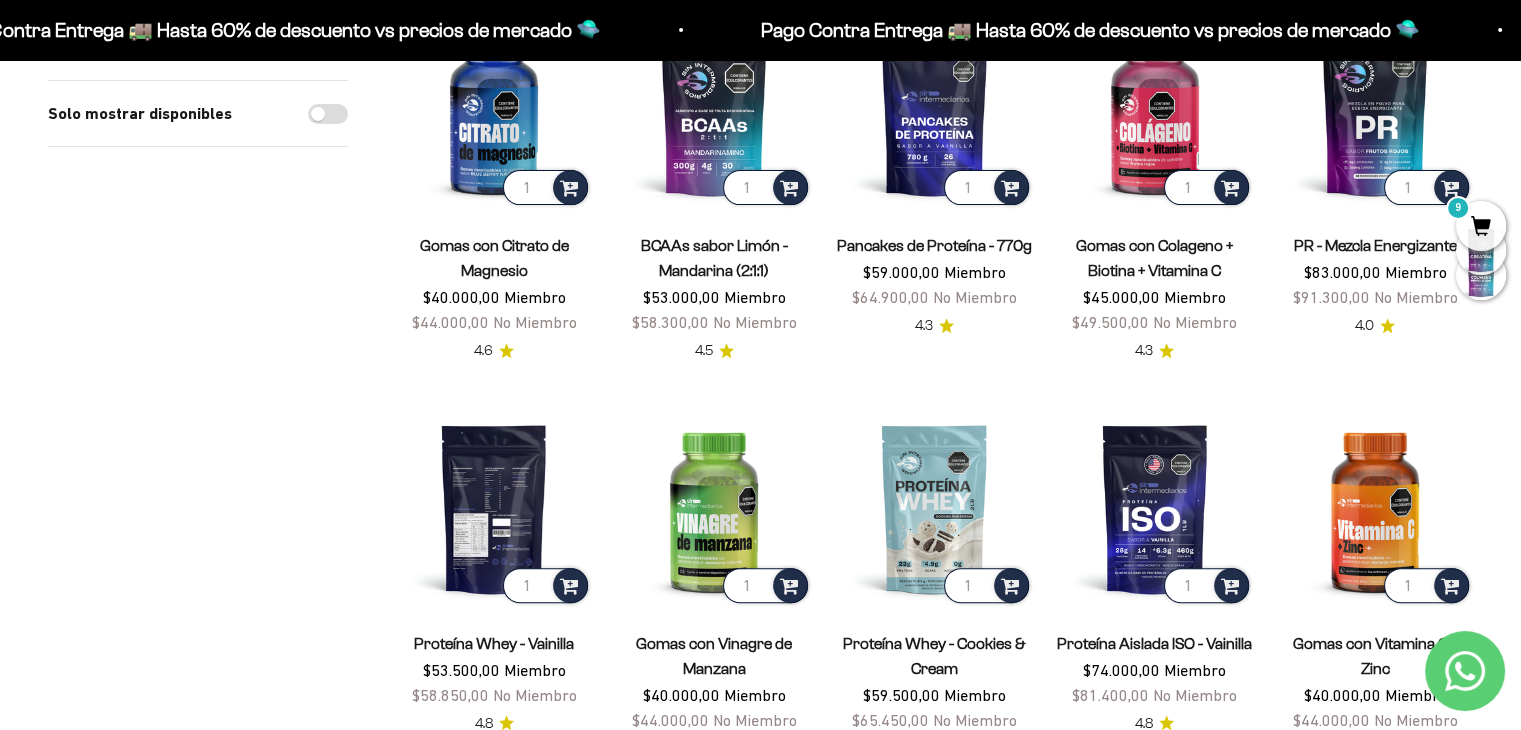 click at bounding box center [494, 508] 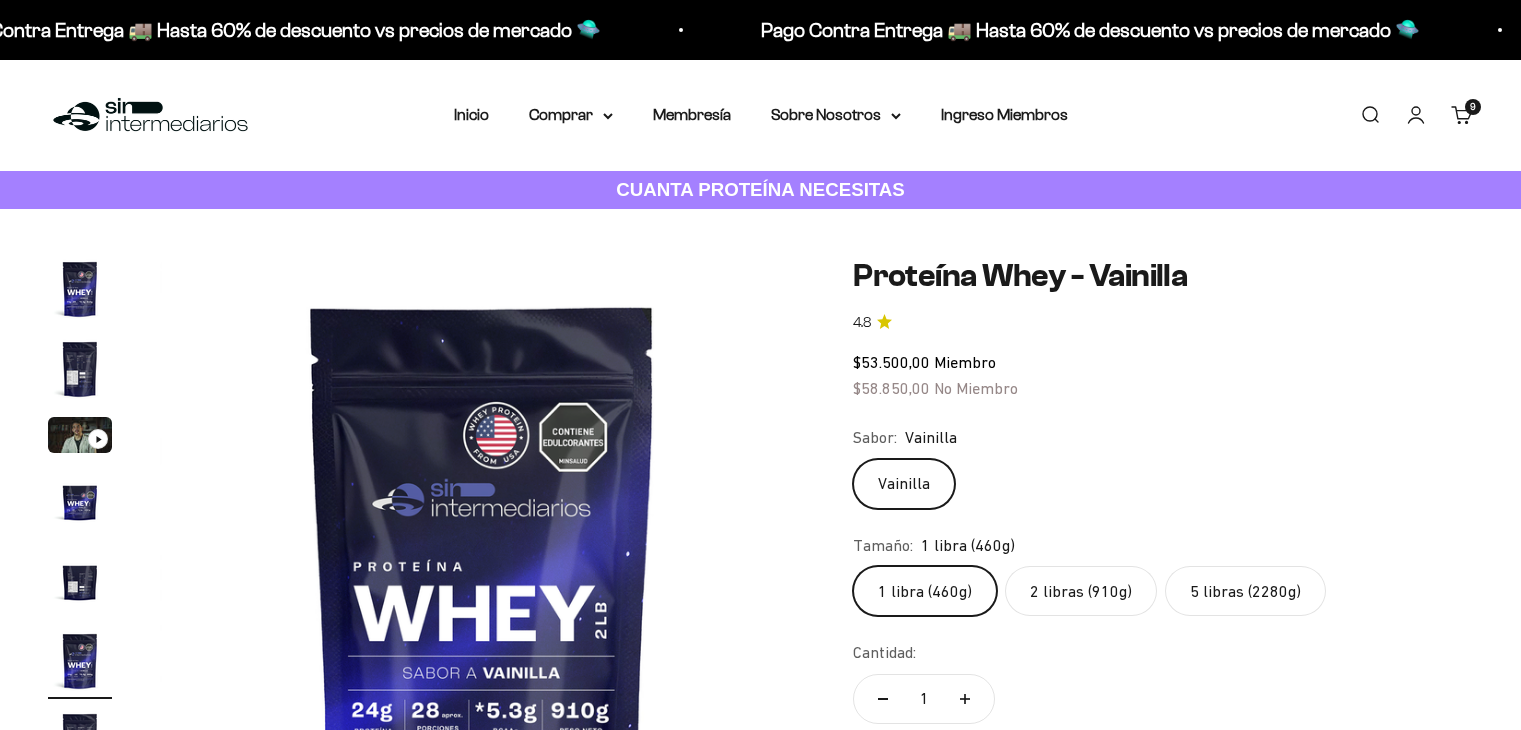 scroll, scrollTop: 0, scrollLeft: 0, axis: both 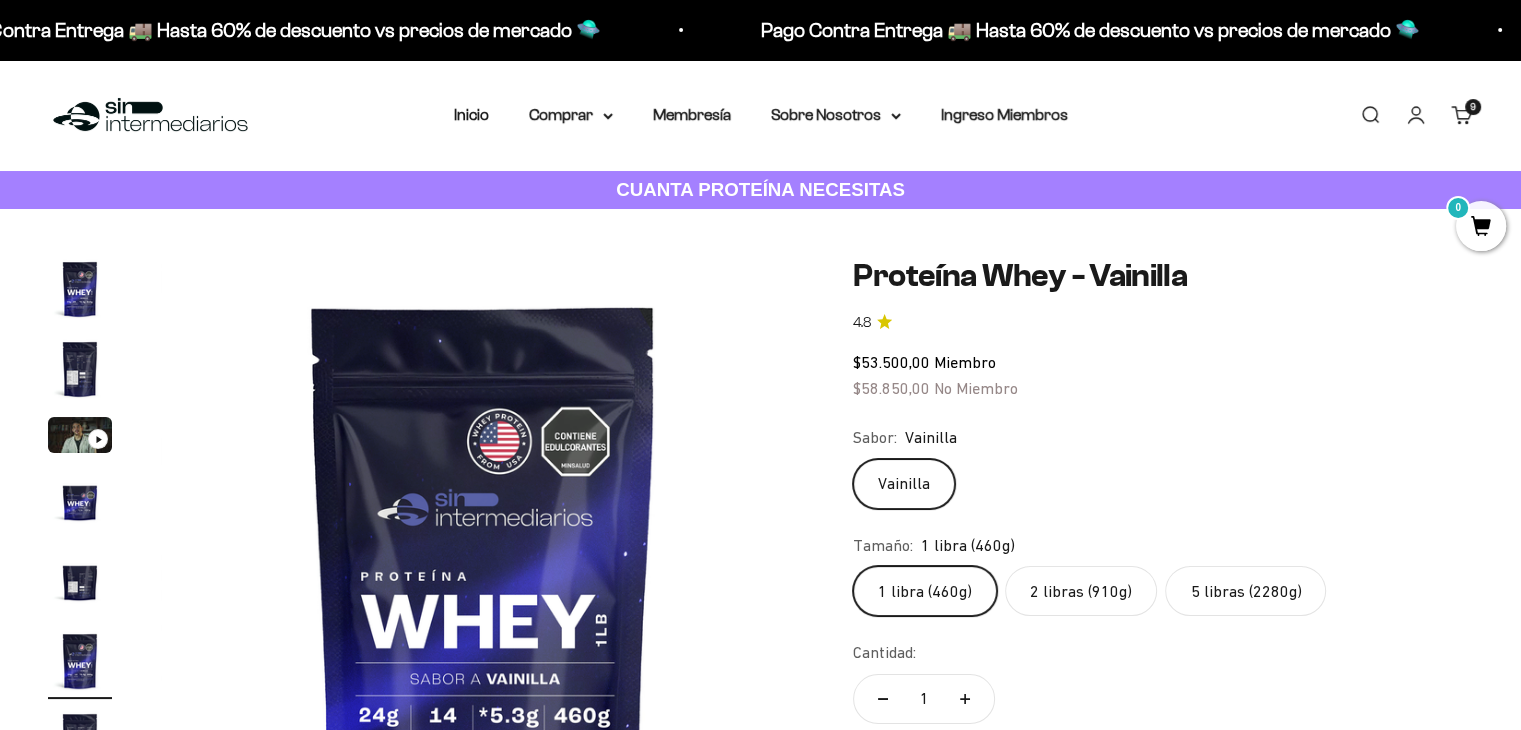 click on "2 libras (910g)" 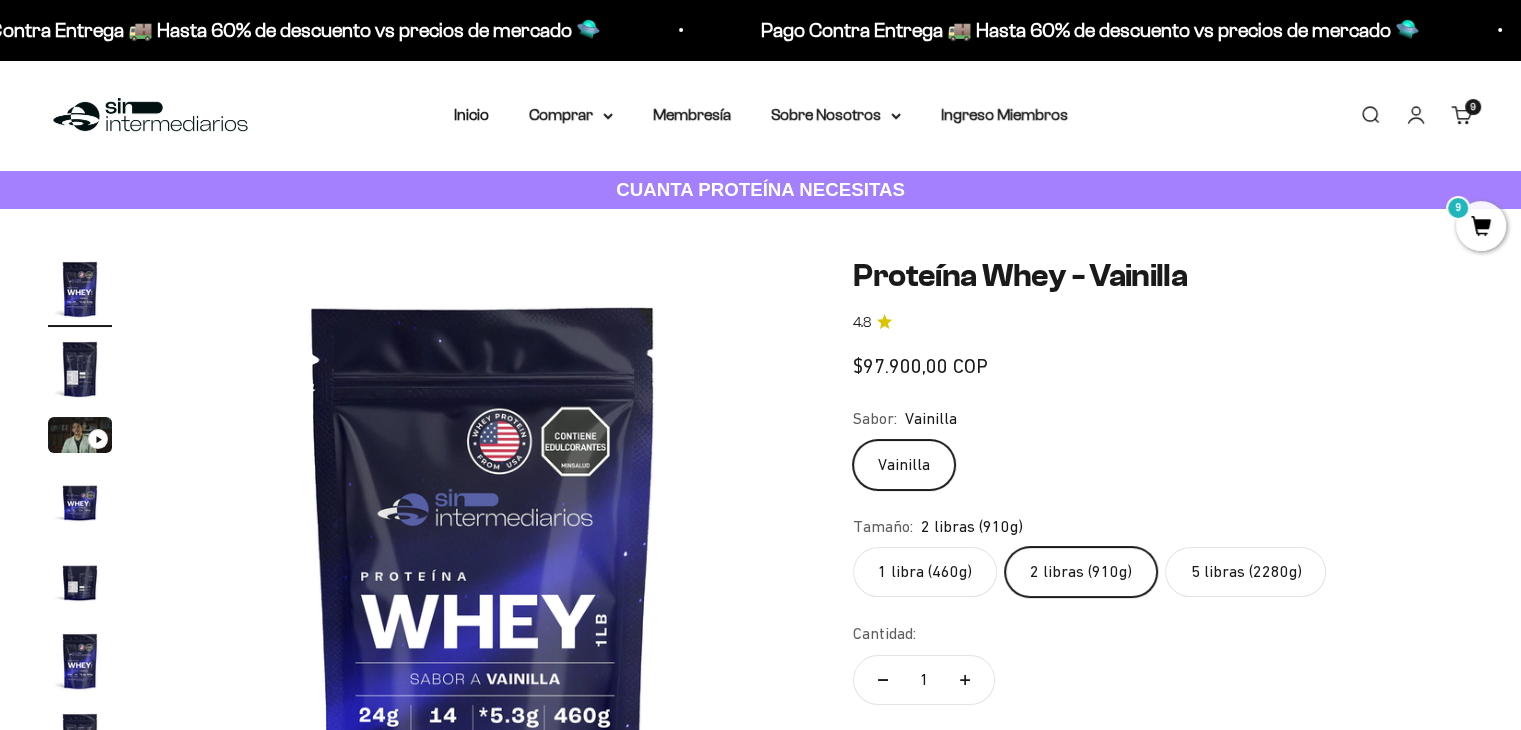 scroll, scrollTop: 0, scrollLeft: 0, axis: both 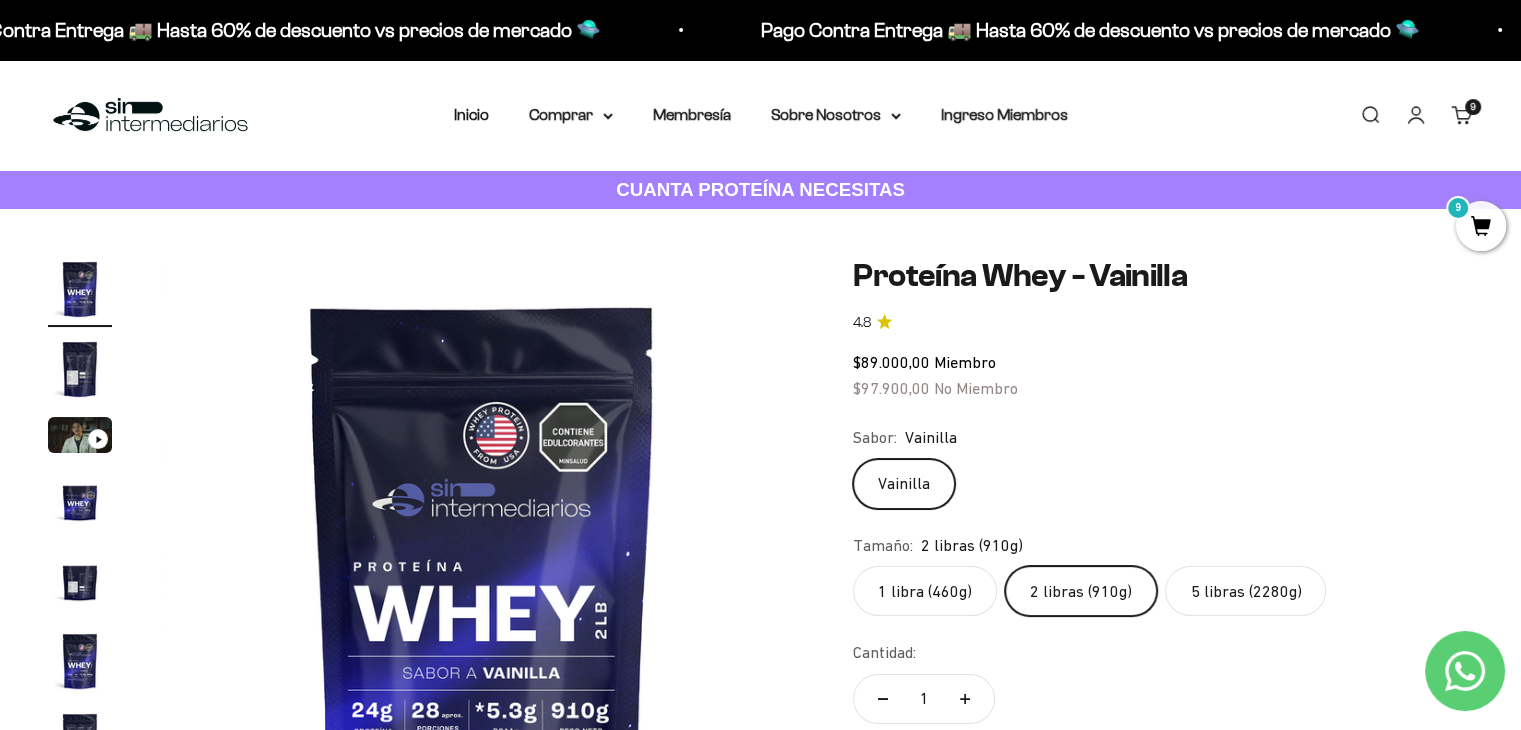 click on "9" at bounding box center [1473, 107] 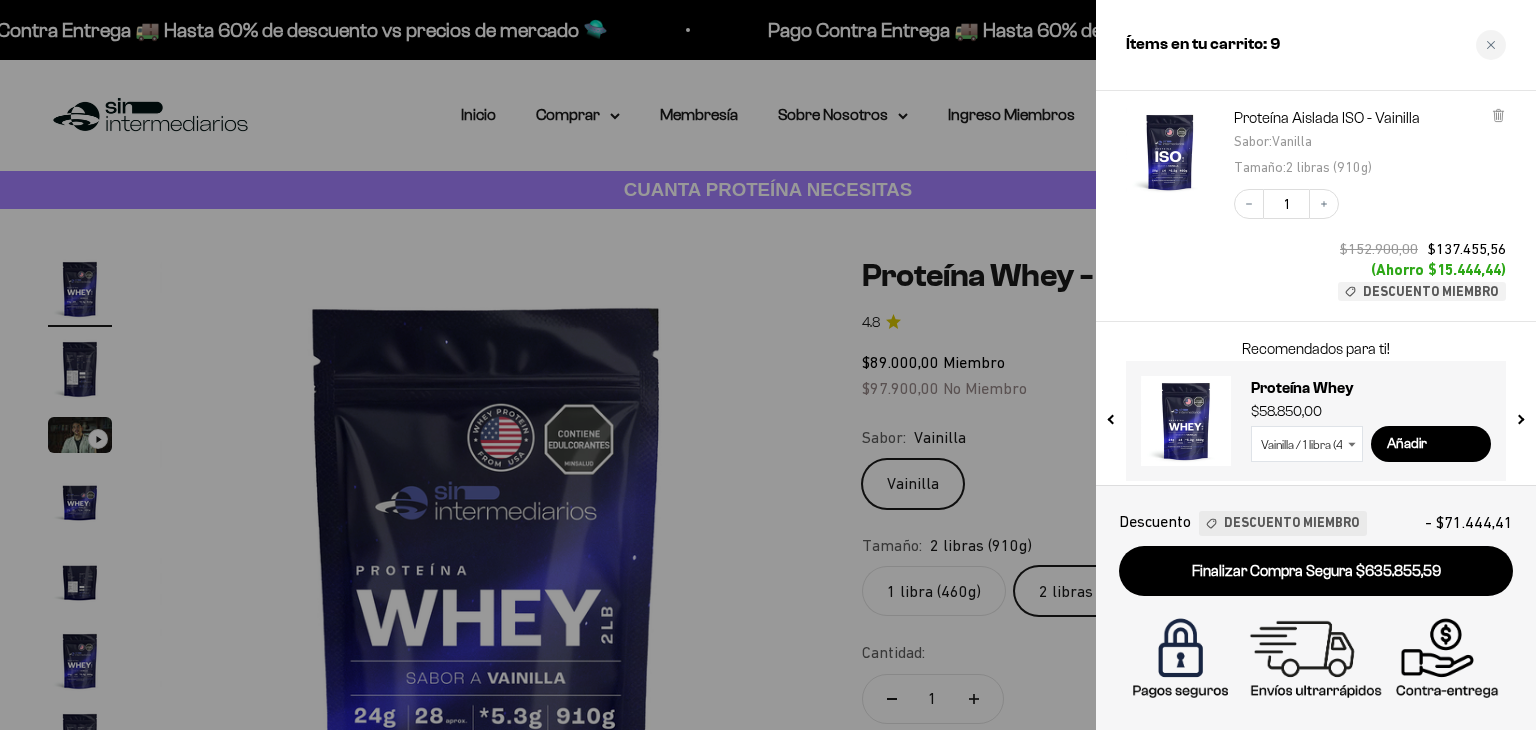 scroll, scrollTop: 872, scrollLeft: 0, axis: vertical 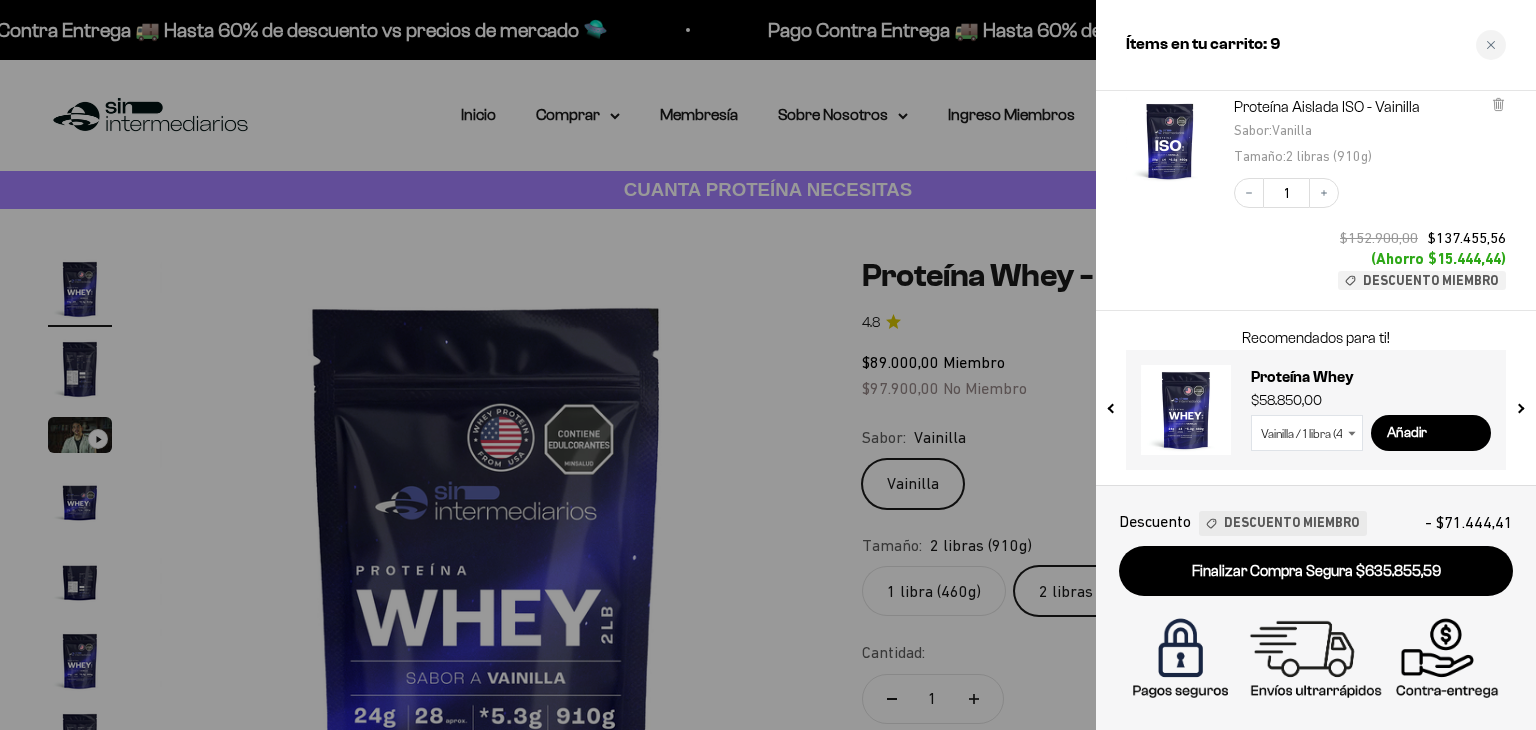 click on "Finalizar Compra Segura $635.855,59" at bounding box center (1316, 571) 